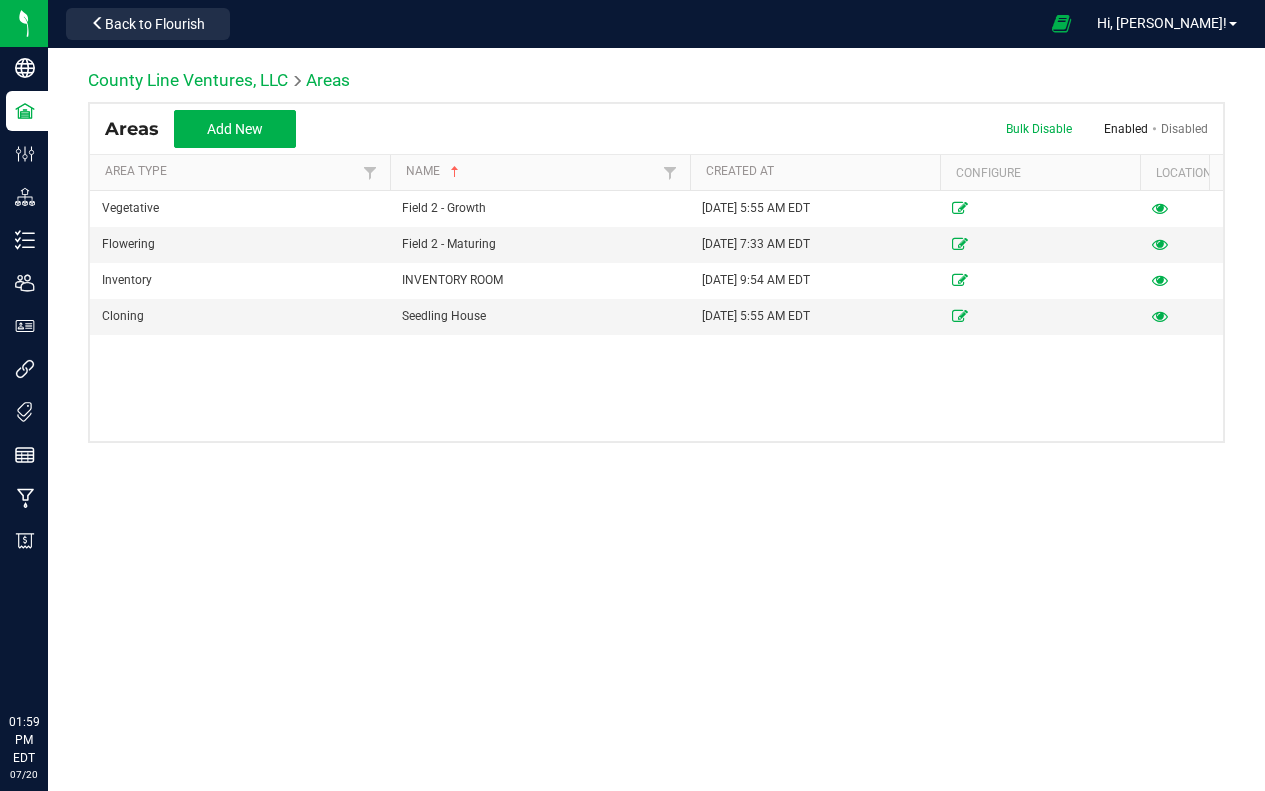scroll, scrollTop: 0, scrollLeft: 0, axis: both 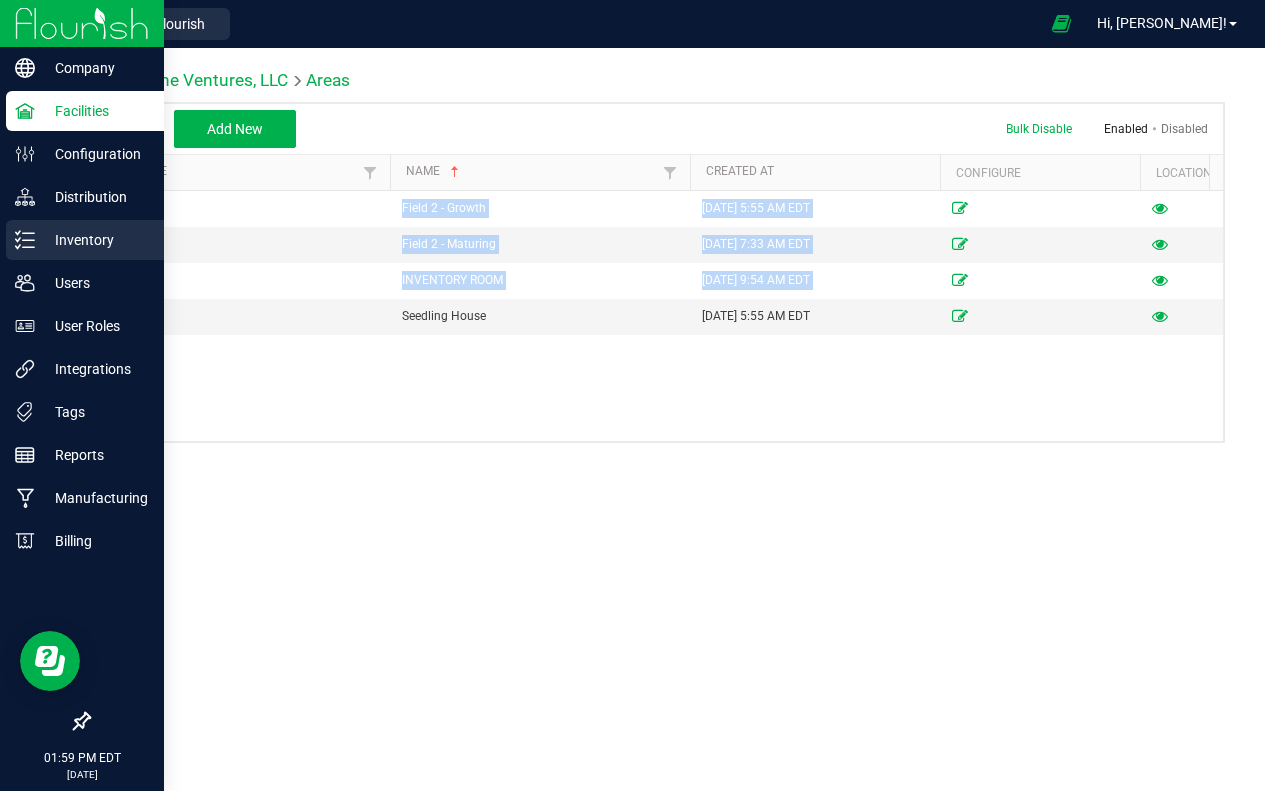drag, startPoint x: 0, startPoint y: 0, endPoint x: 25, endPoint y: 246, distance: 247.26706 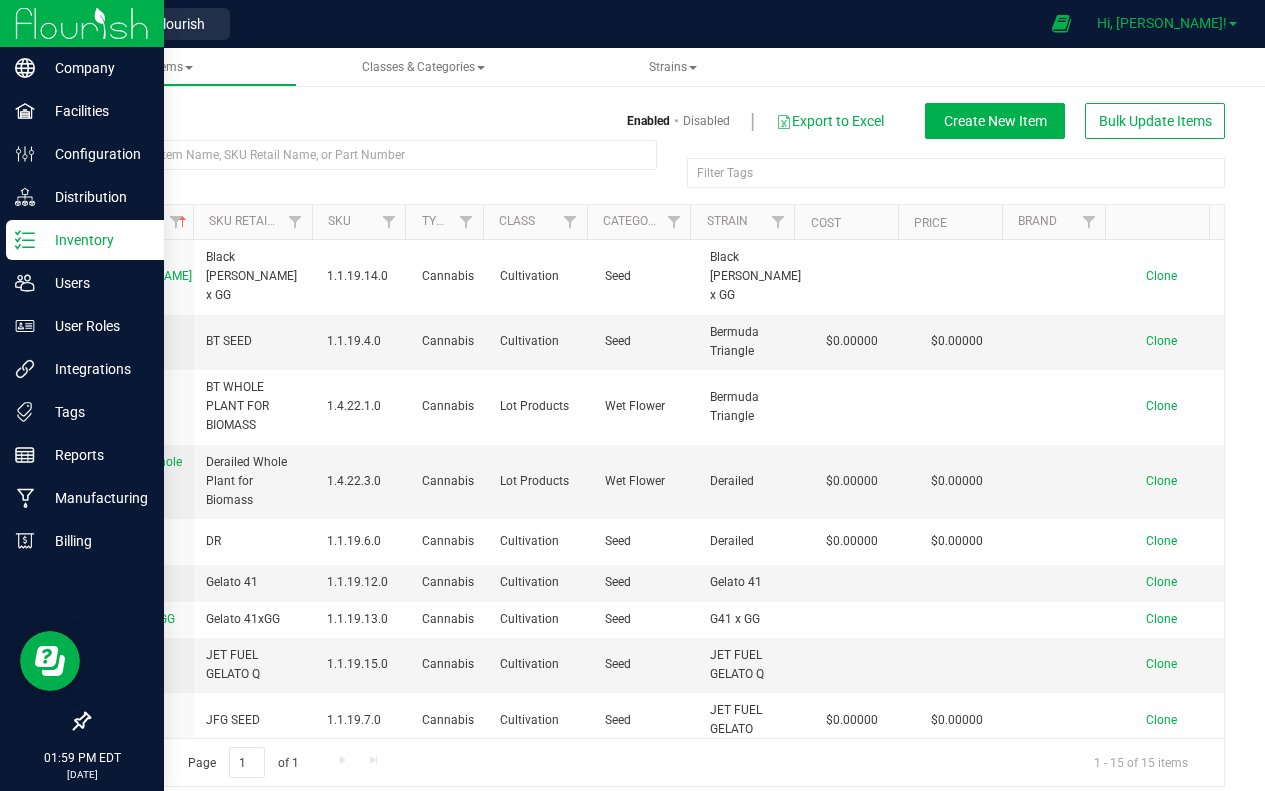 click on "Hi, [PERSON_NAME]!" at bounding box center [1162, 23] 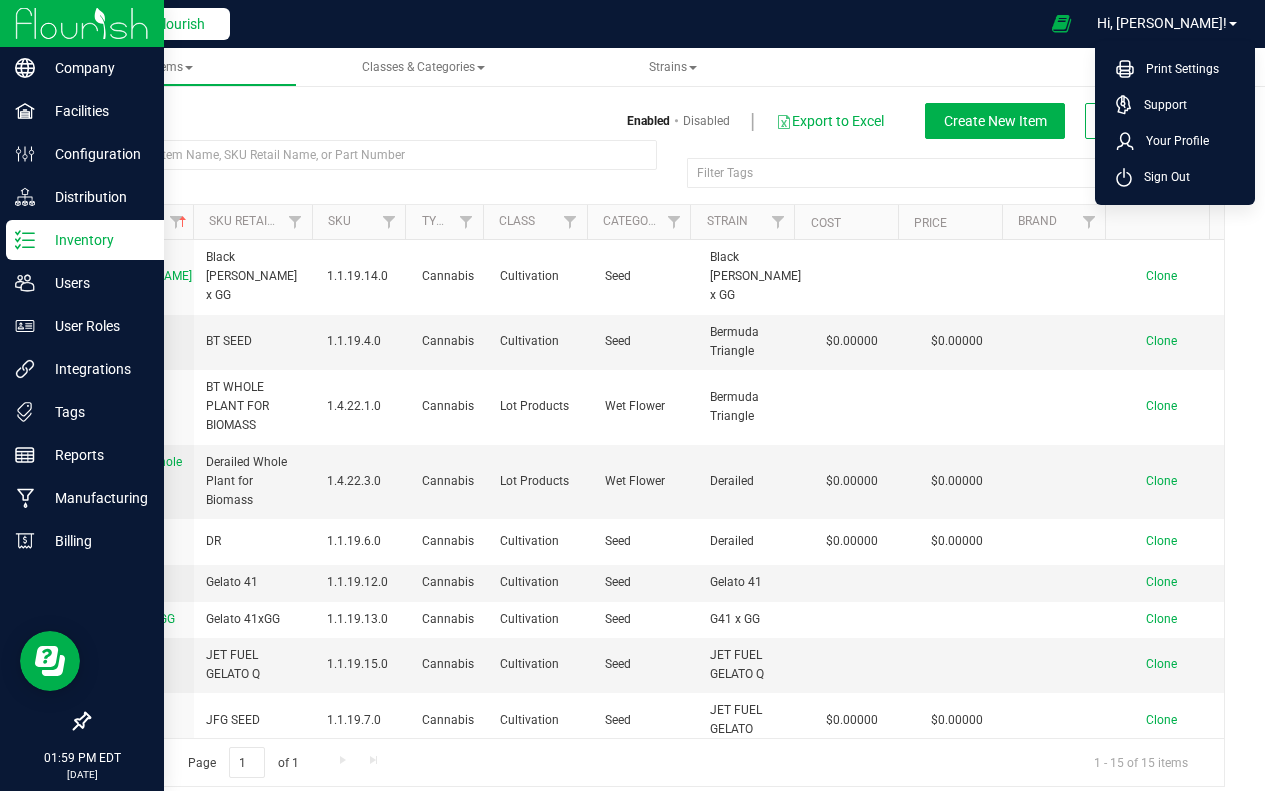 click on "Back to Flourish" at bounding box center (155, 24) 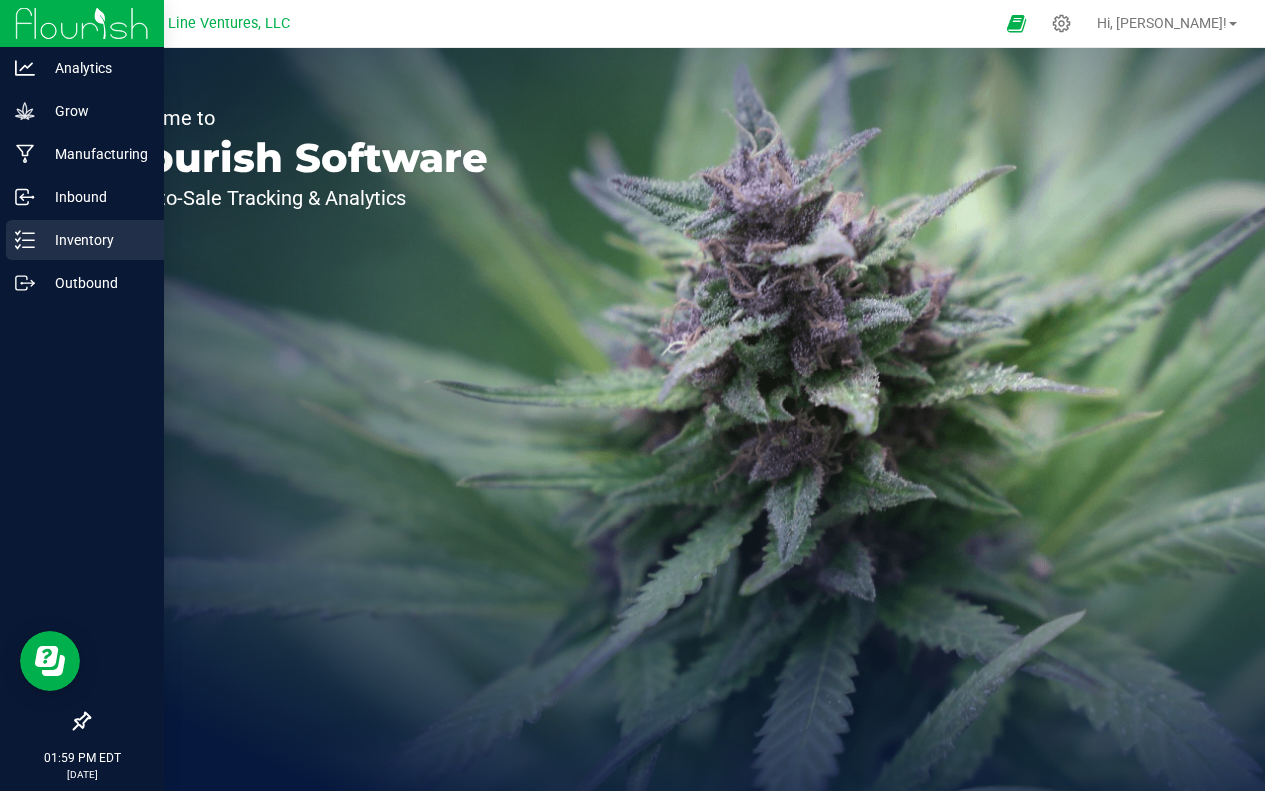 click on "Inventory" at bounding box center (95, 240) 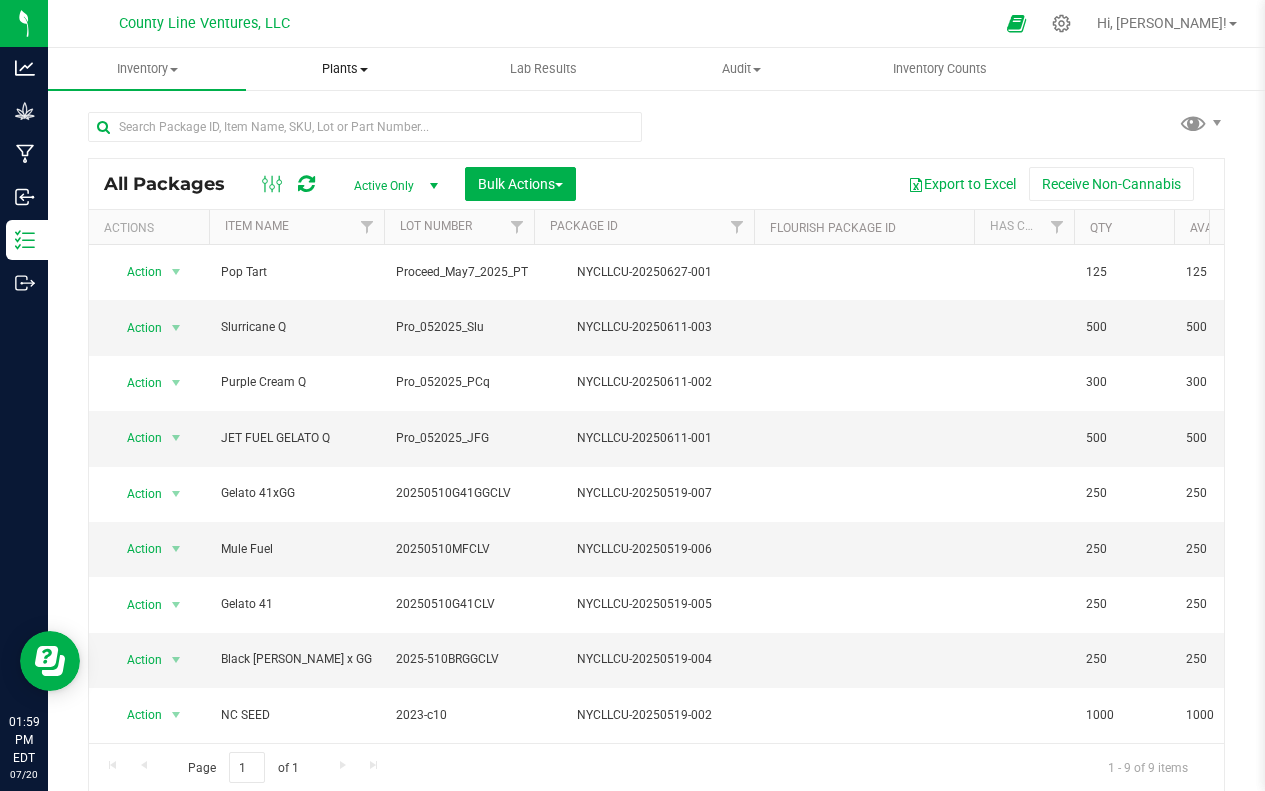 click on "Plants" at bounding box center (345, 69) 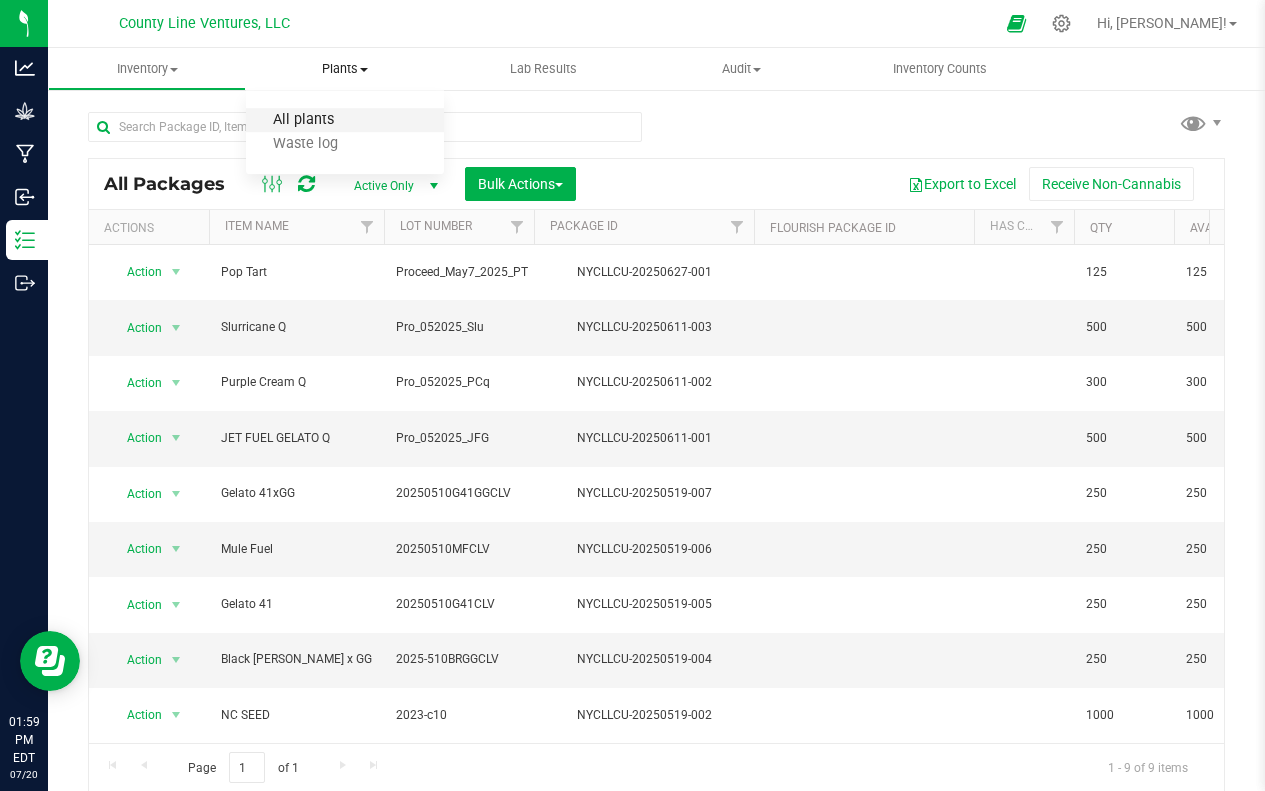click on "All plants" at bounding box center [303, 120] 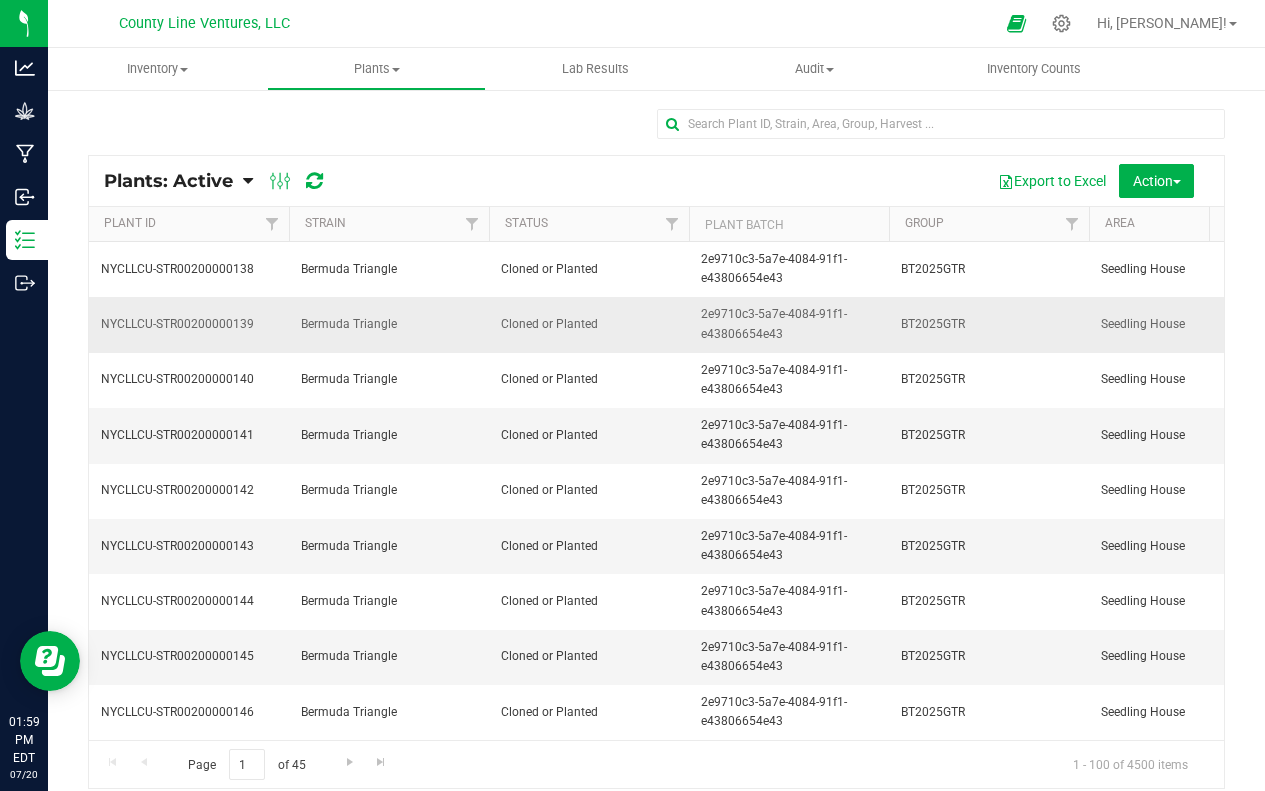 scroll, scrollTop: 0, scrollLeft: 324, axis: horizontal 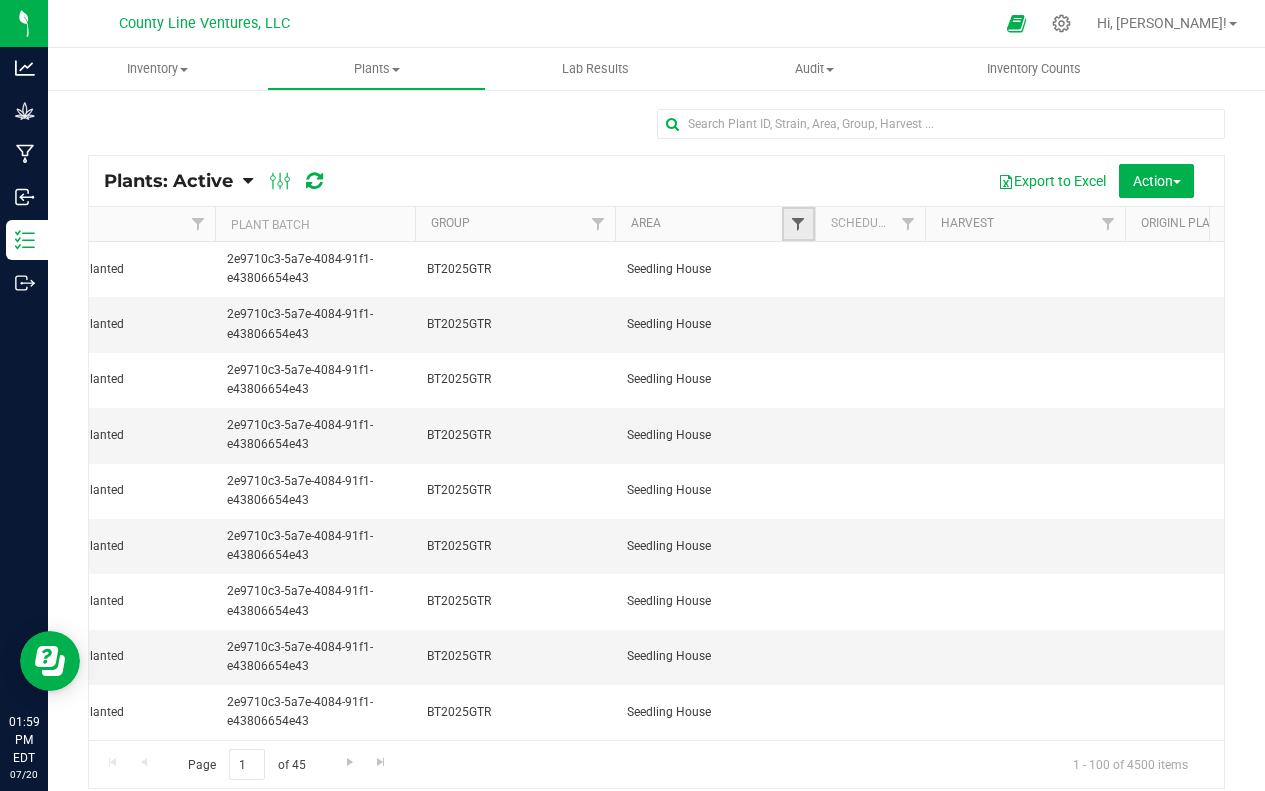 click at bounding box center (798, 224) 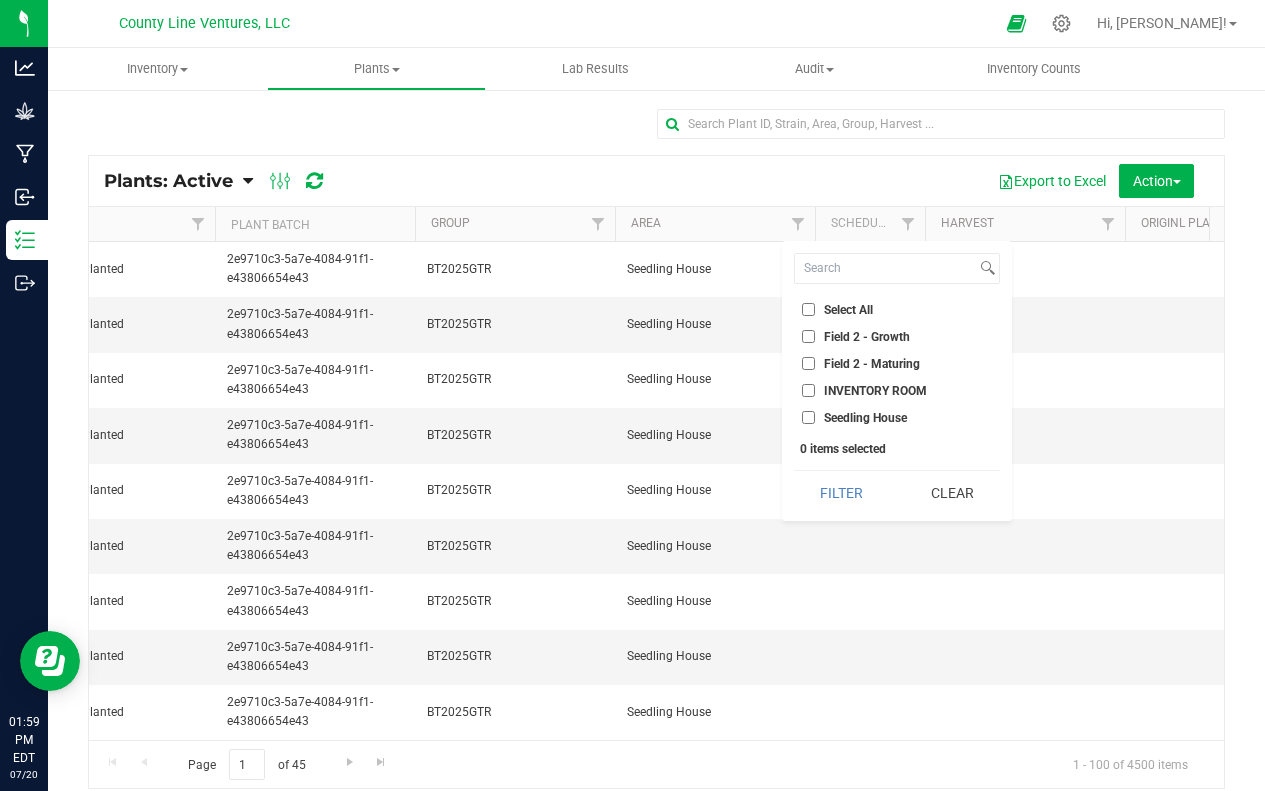 click on "Select All" at bounding box center (808, 309) 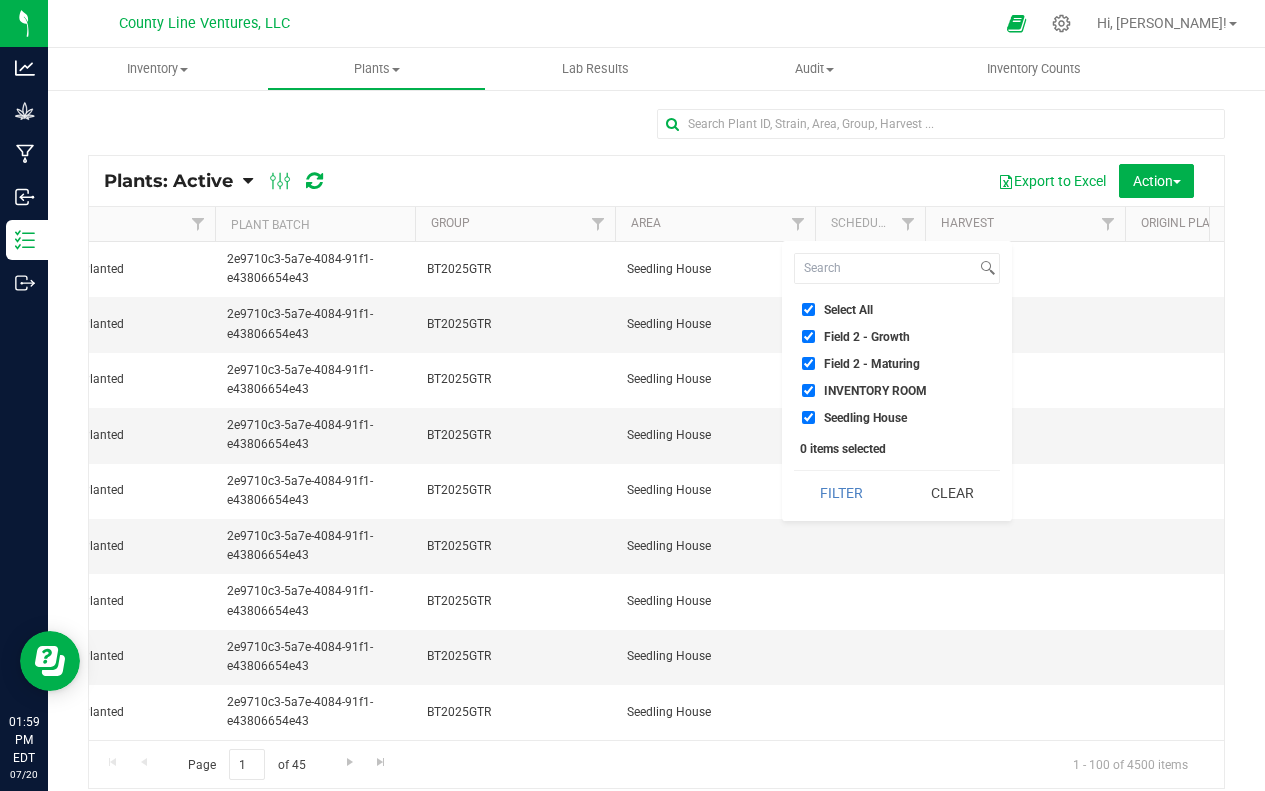 checkbox on "true" 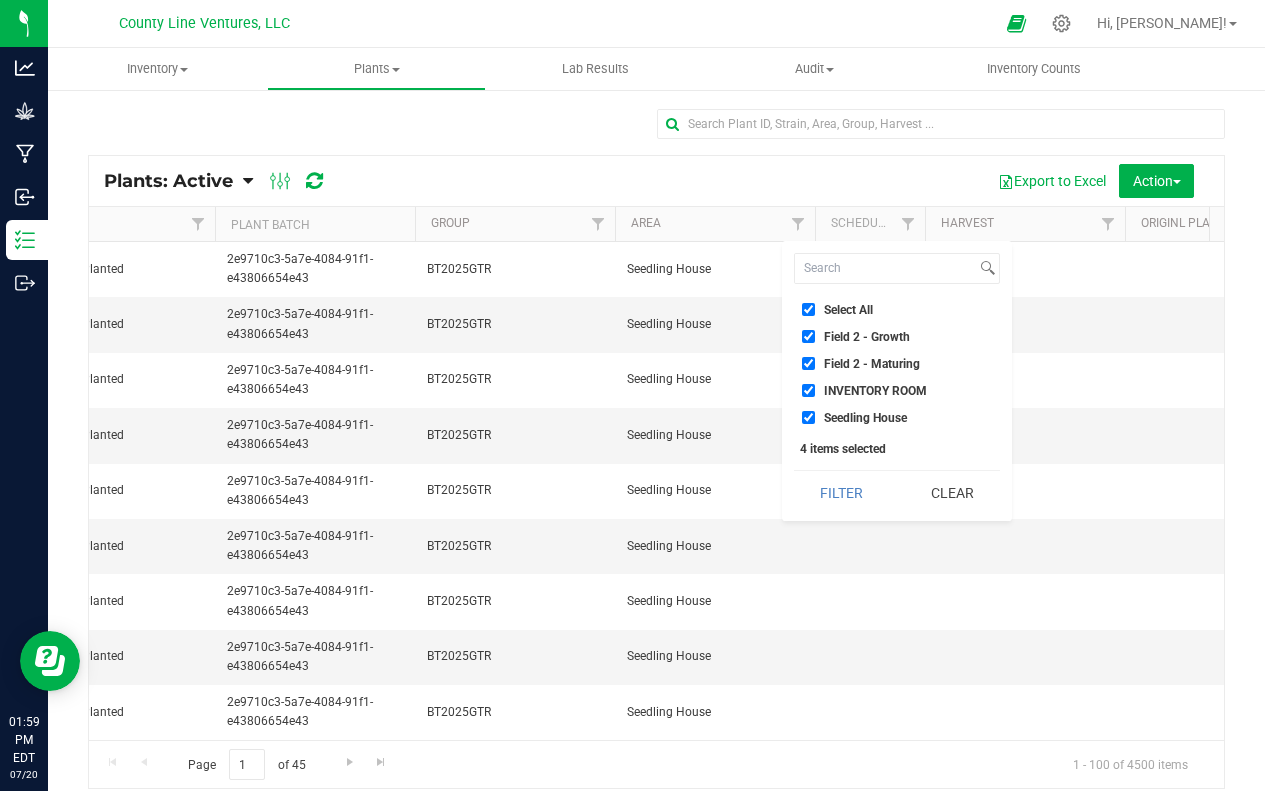 click on "Seedling House" at bounding box center [808, 417] 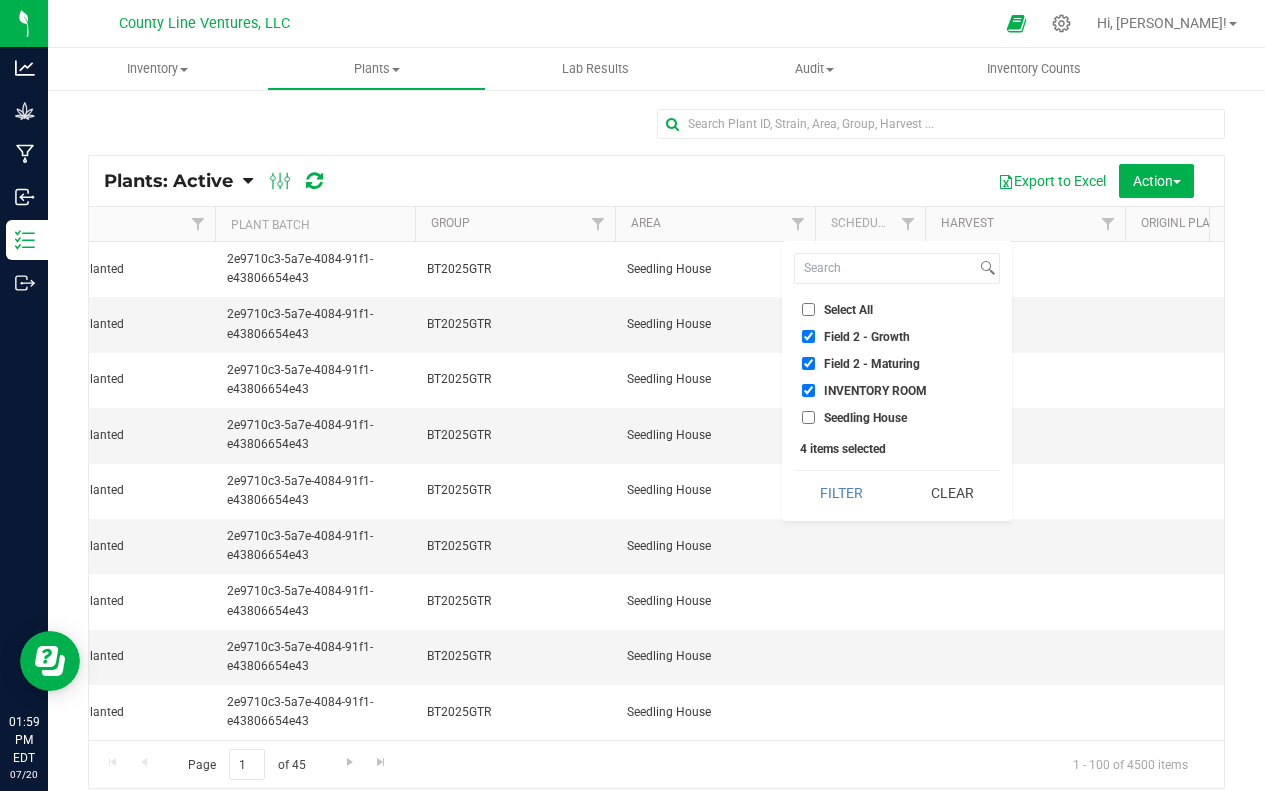 checkbox on "false" 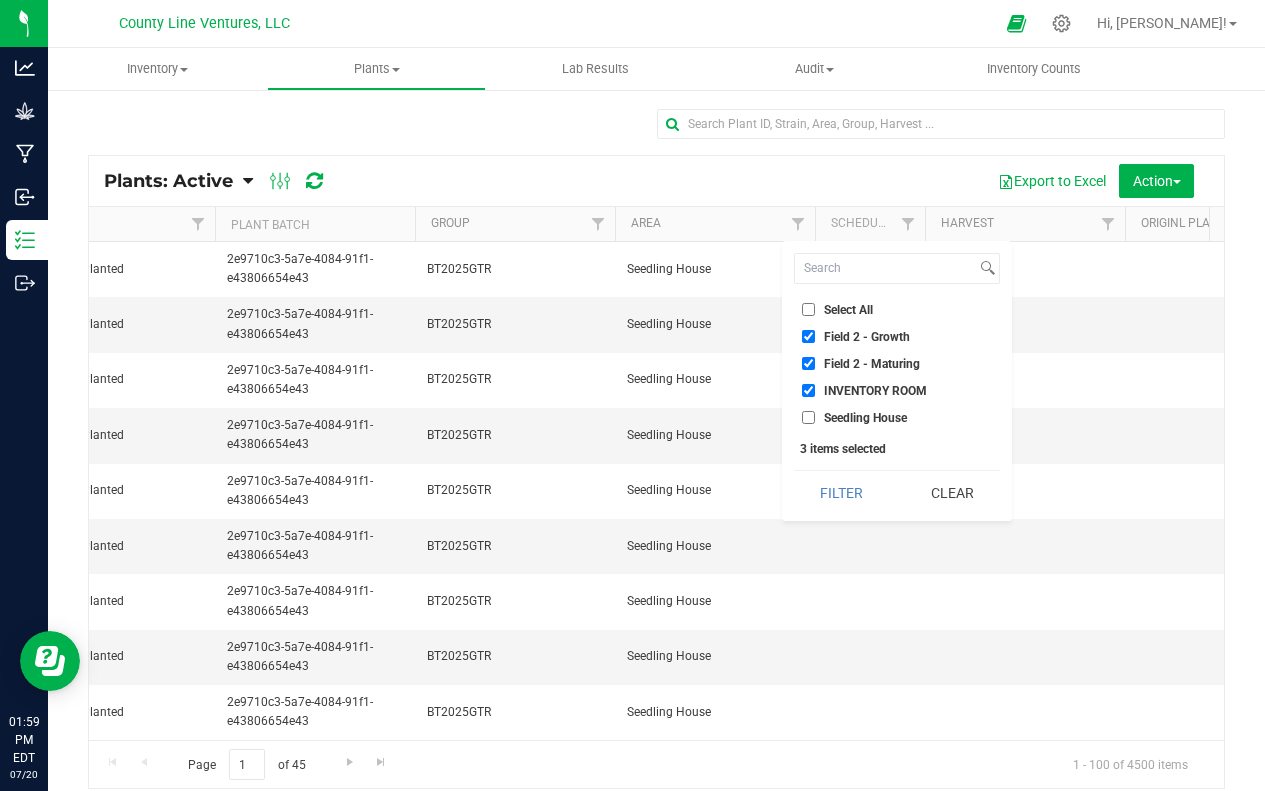 click on "Field 2 - Maturing" at bounding box center [808, 363] 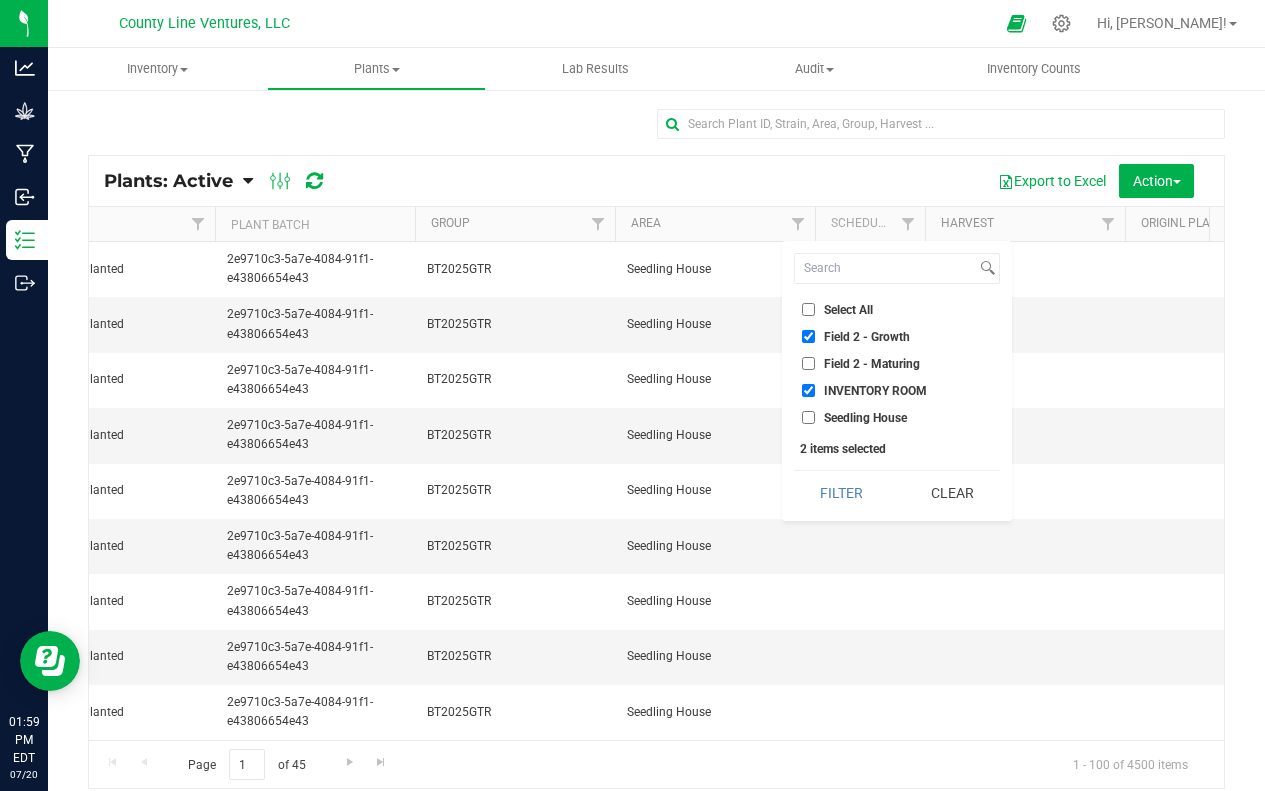 click on "Field 2 - Growth" at bounding box center (808, 336) 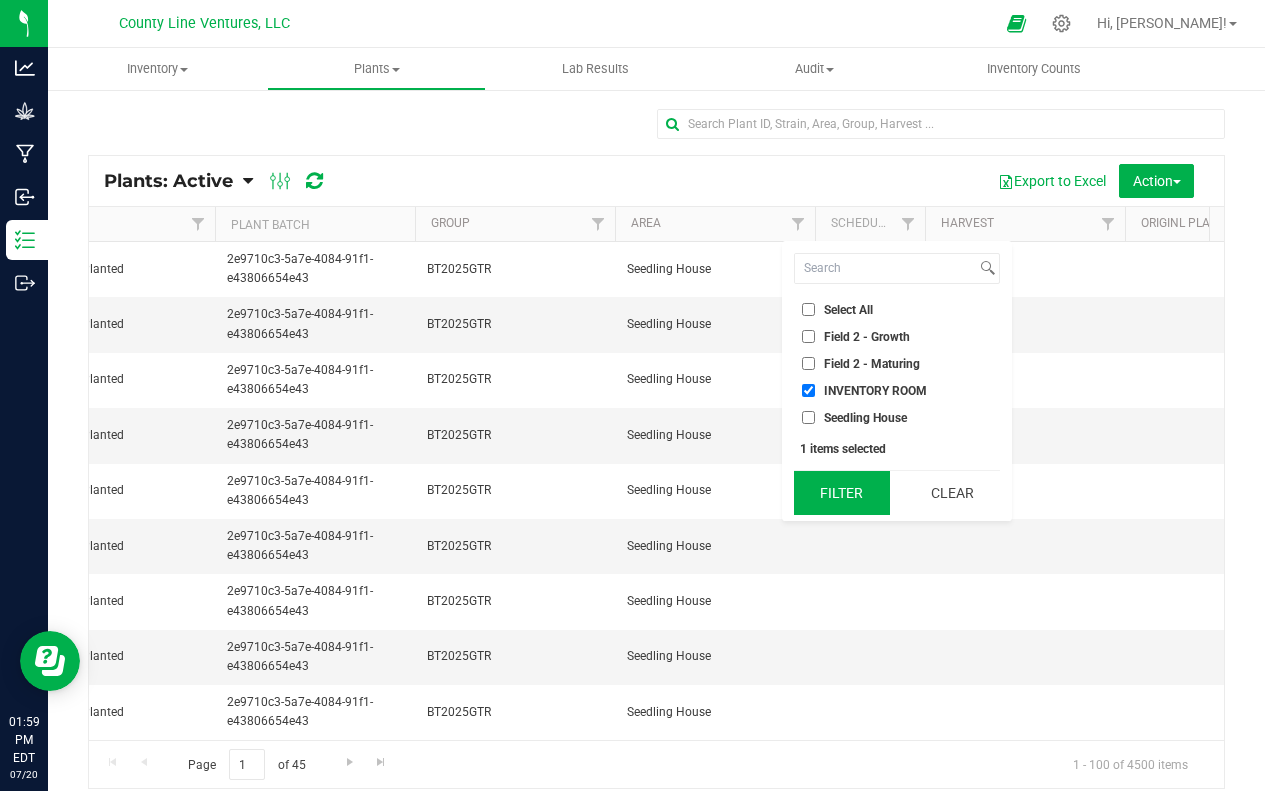 click on "Filter" at bounding box center [842, 493] 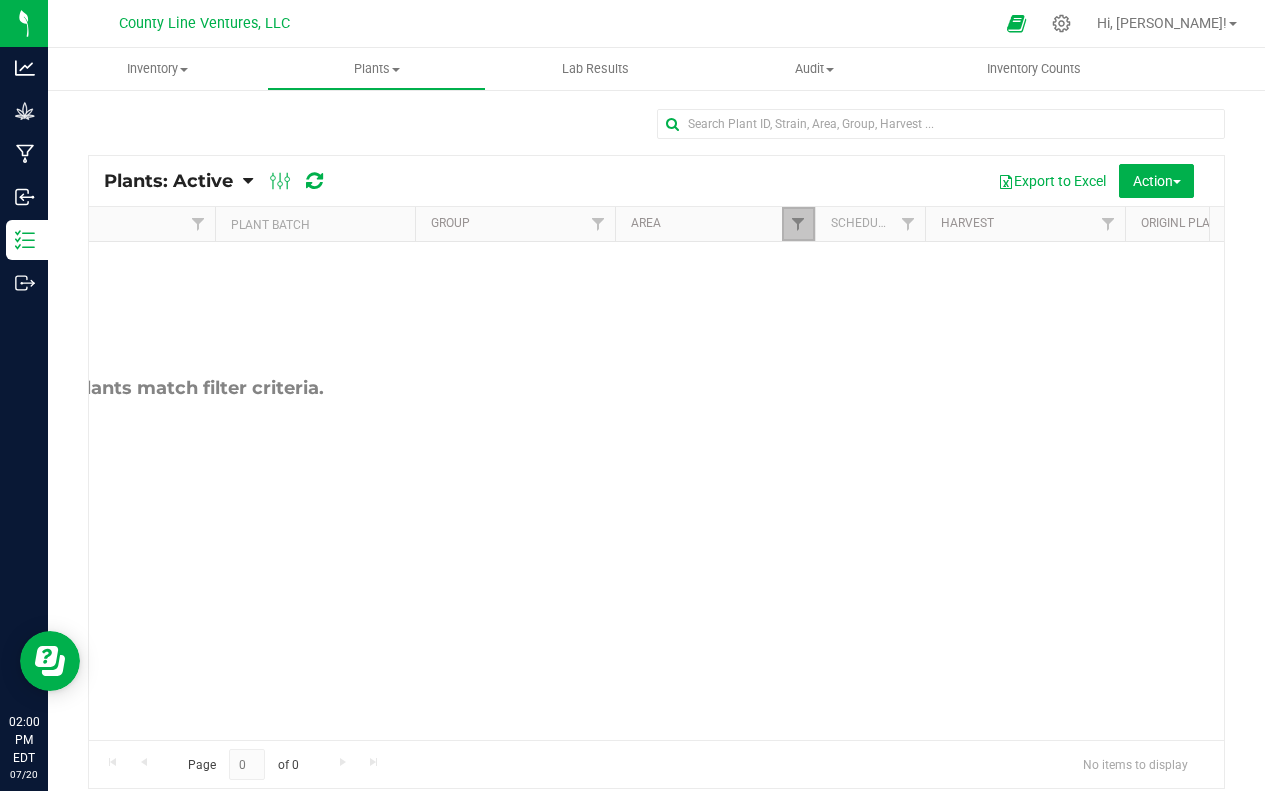 click at bounding box center [798, 224] 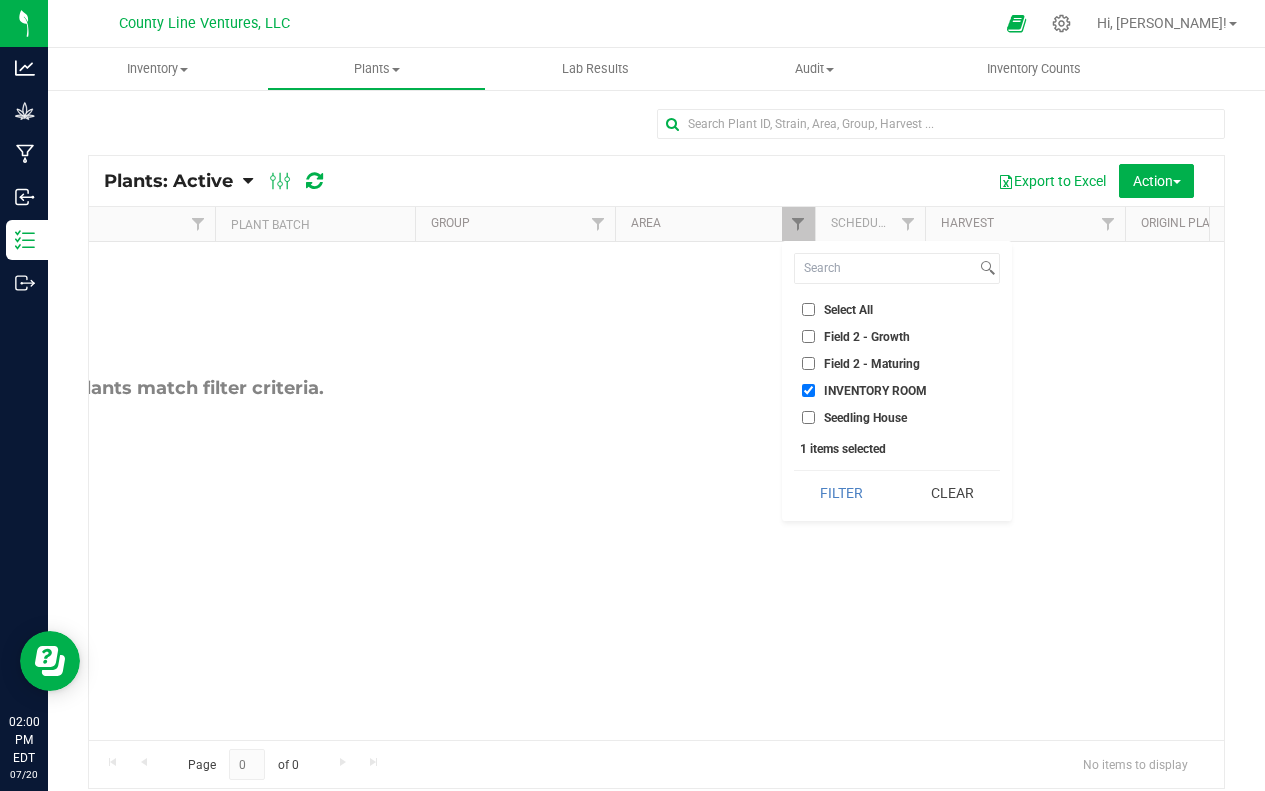 click on "Field 2 - Growth" at bounding box center [808, 336] 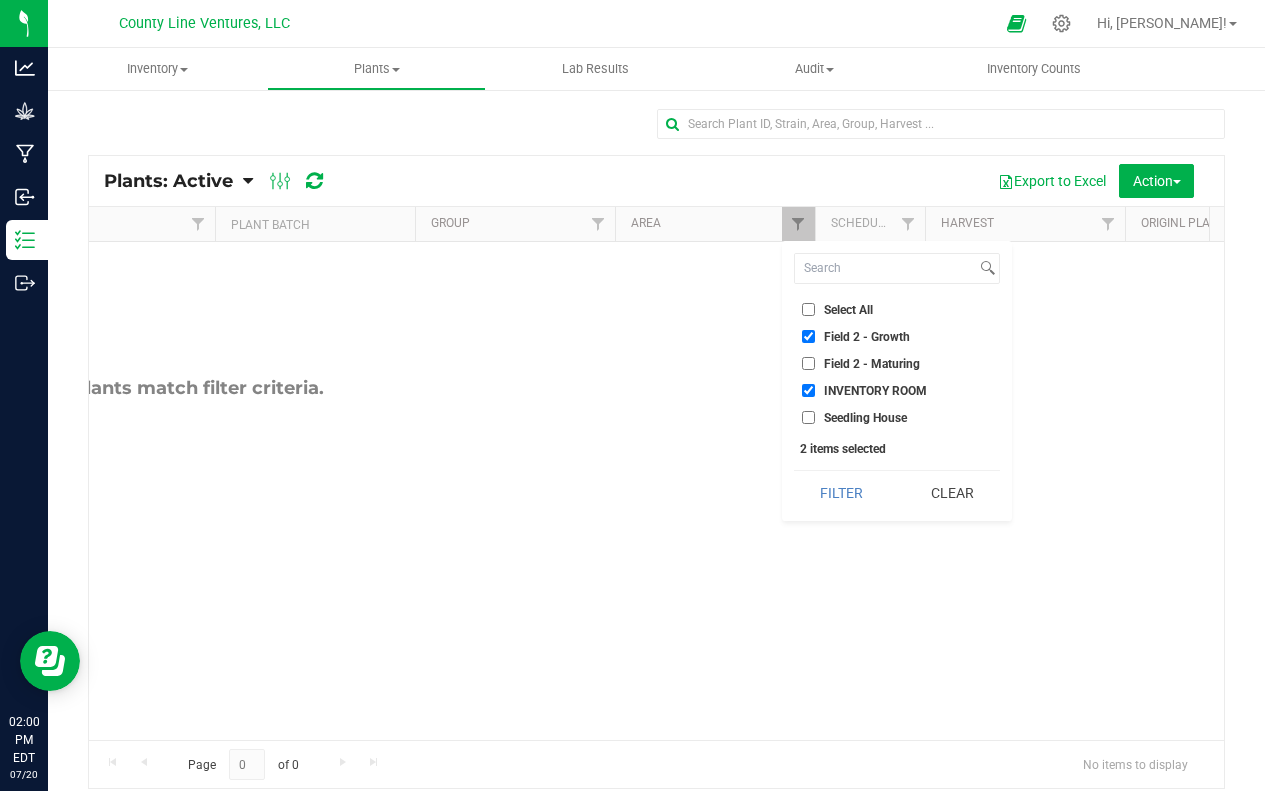 click on "INVENTORY ROOM" at bounding box center (808, 390) 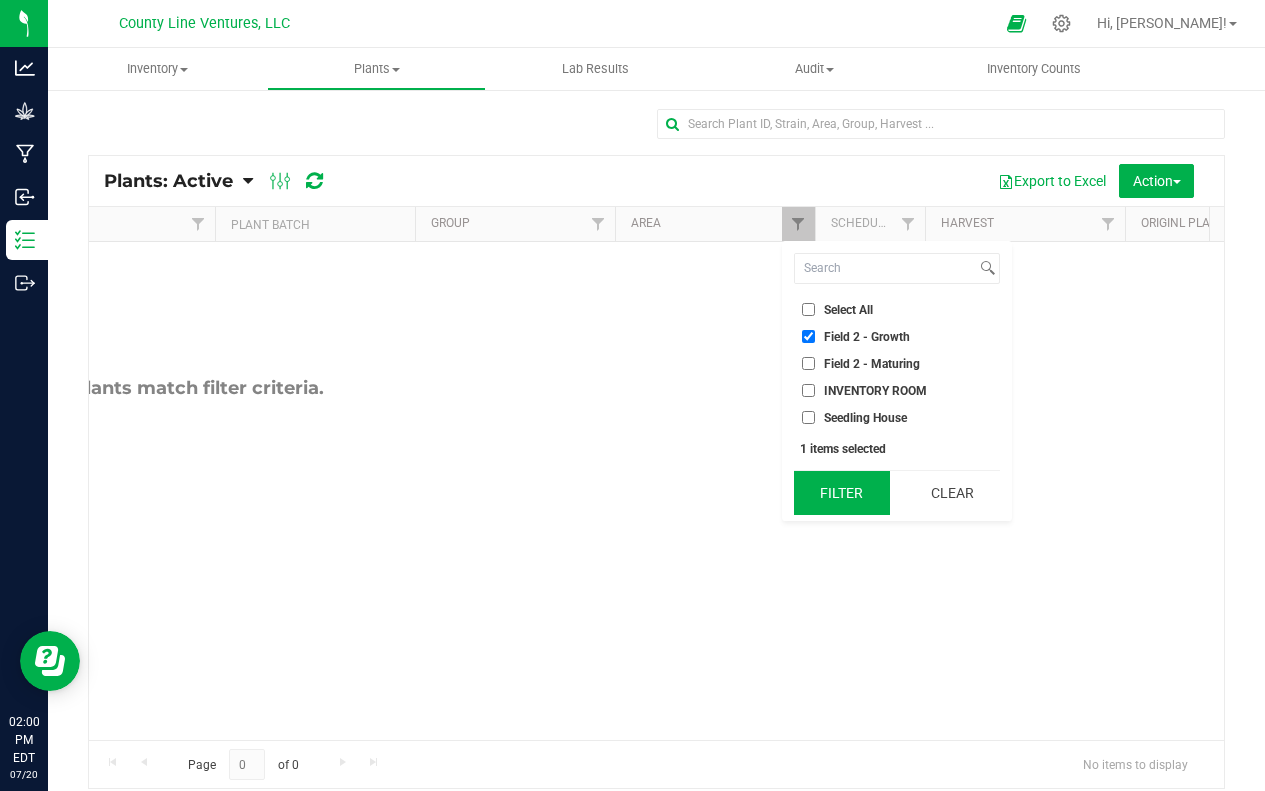 click on "Filter" at bounding box center (842, 493) 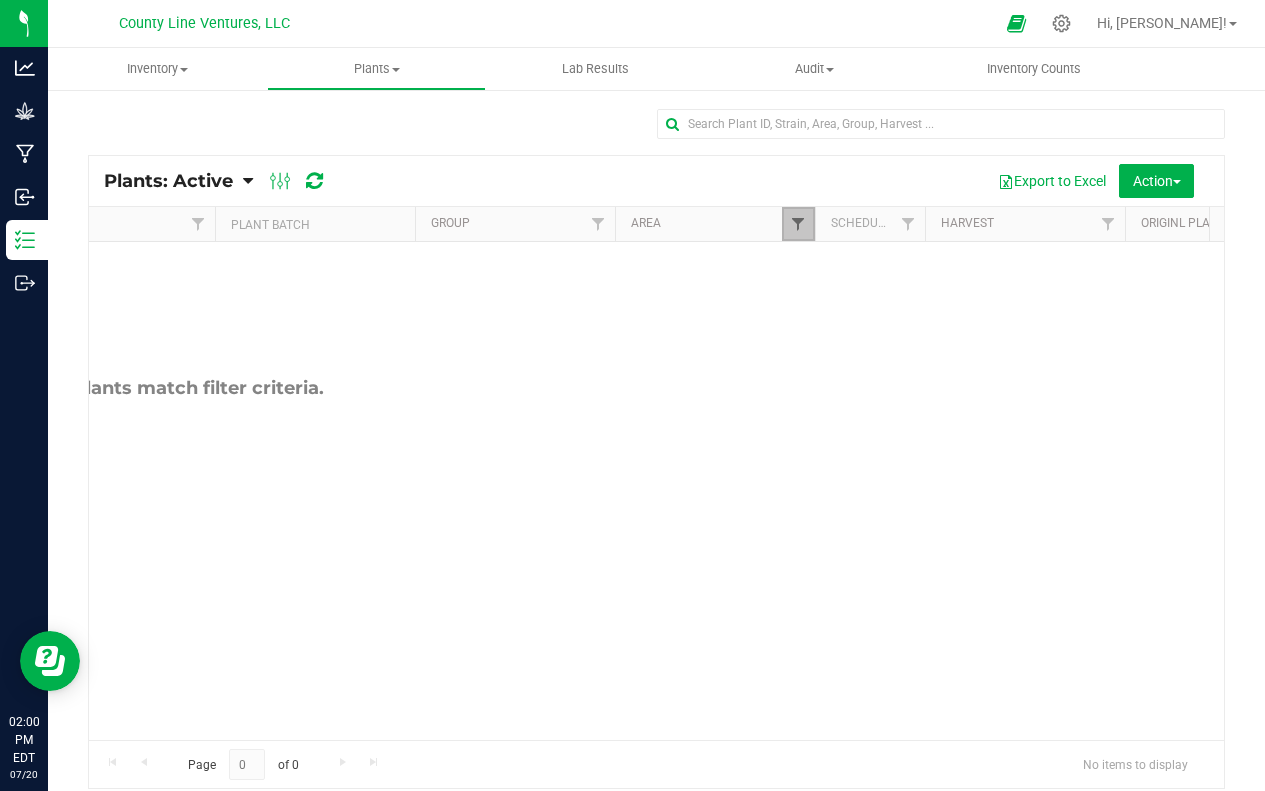click at bounding box center (798, 224) 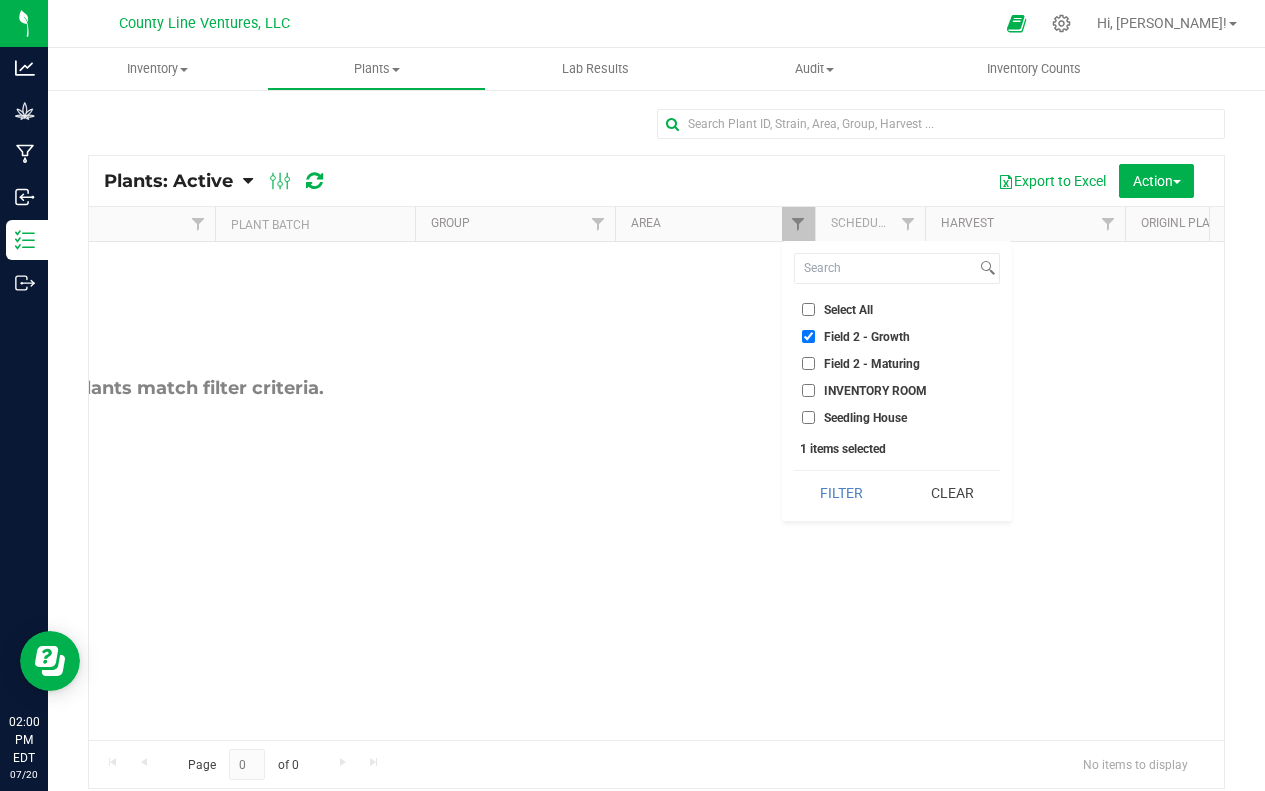 click on "Seedling House" at bounding box center [808, 417] 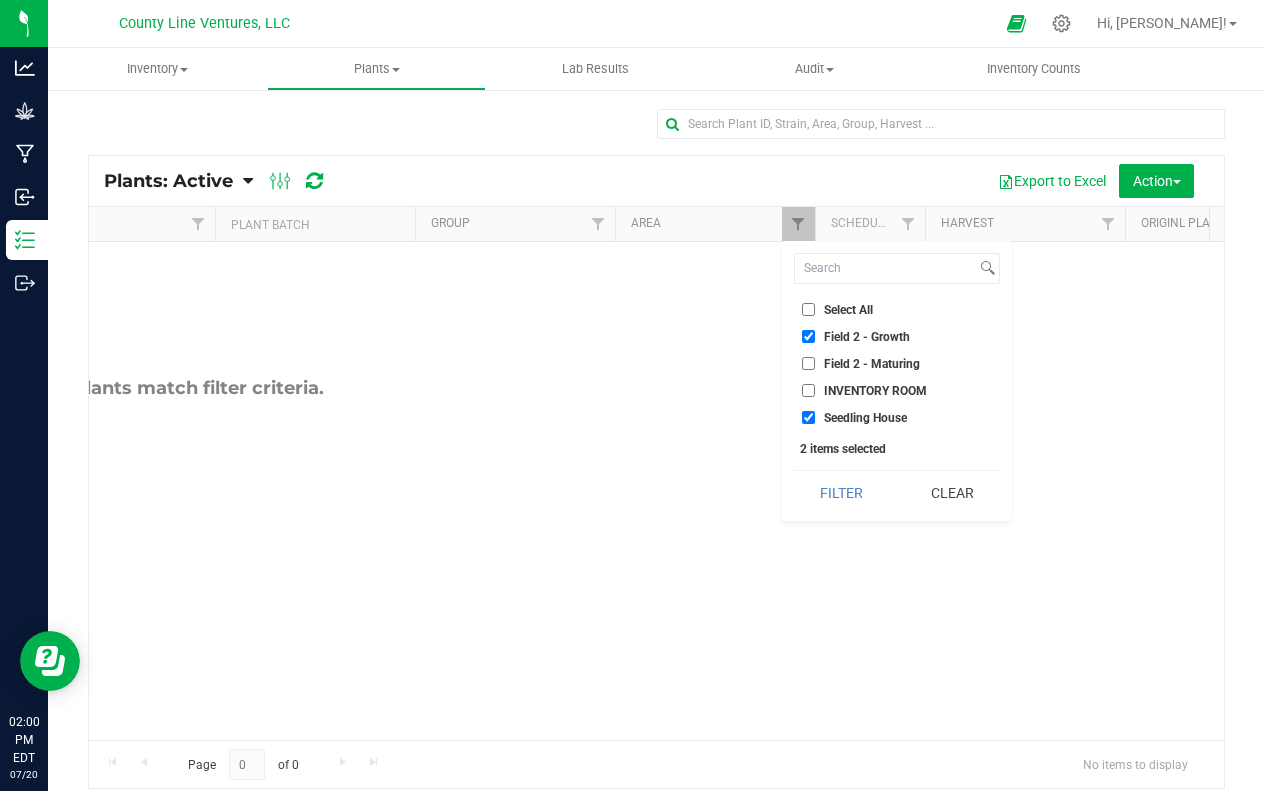 click on "Field 2 - Growth" at bounding box center (897, 336) 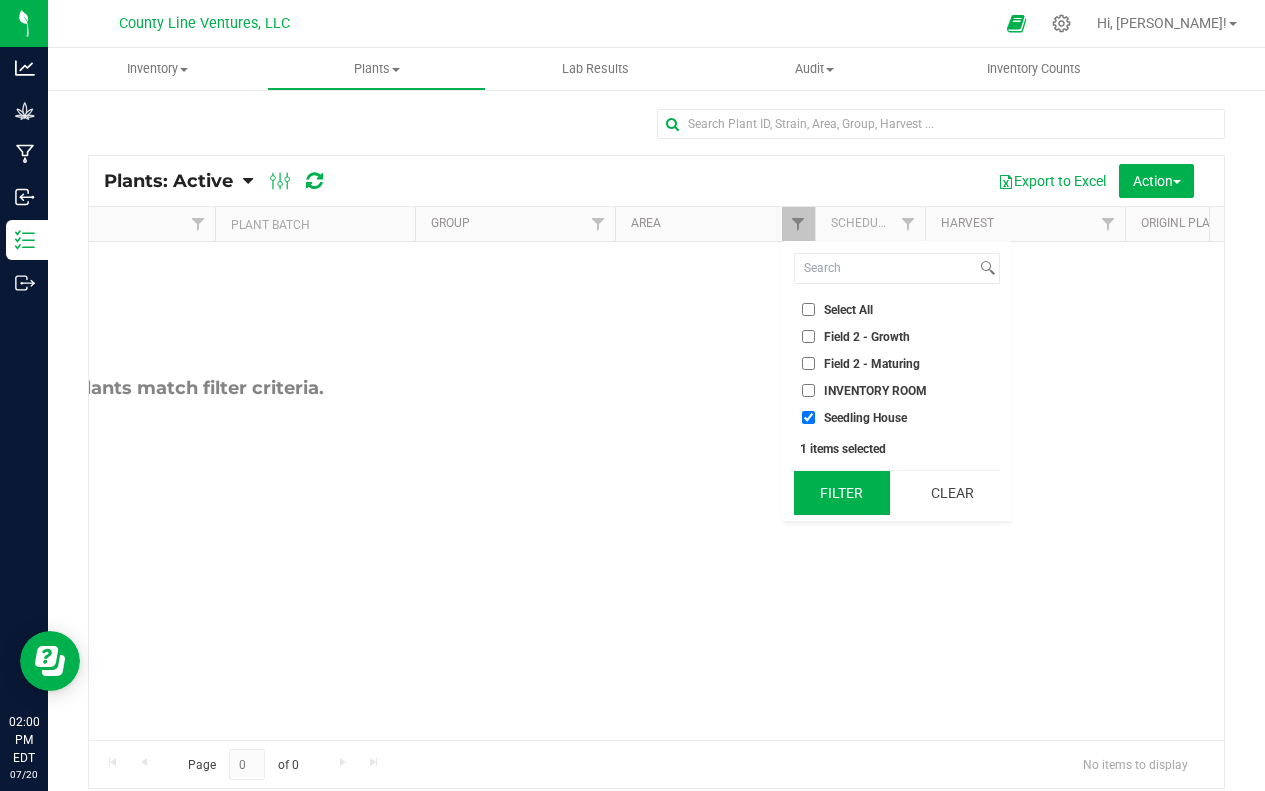 click on "Filter" at bounding box center [842, 493] 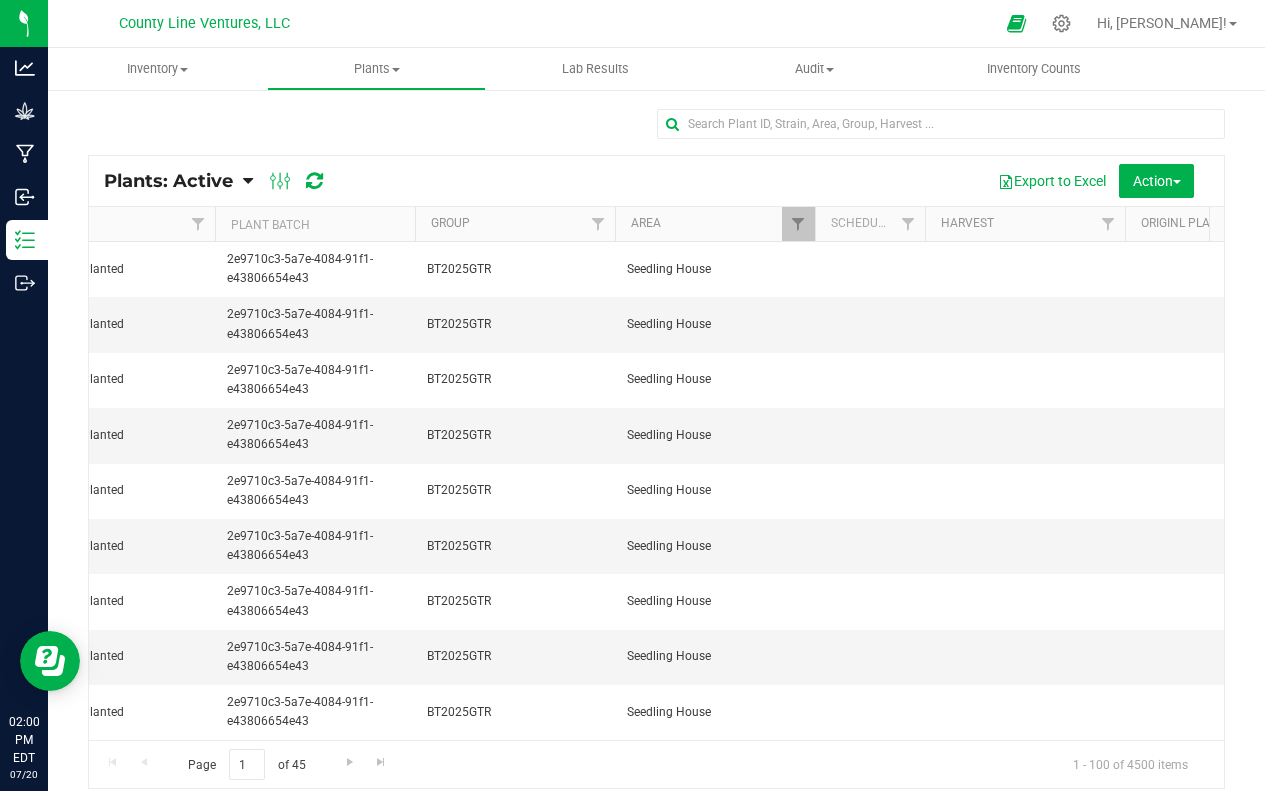 scroll, scrollTop: 17, scrollLeft: 159, axis: both 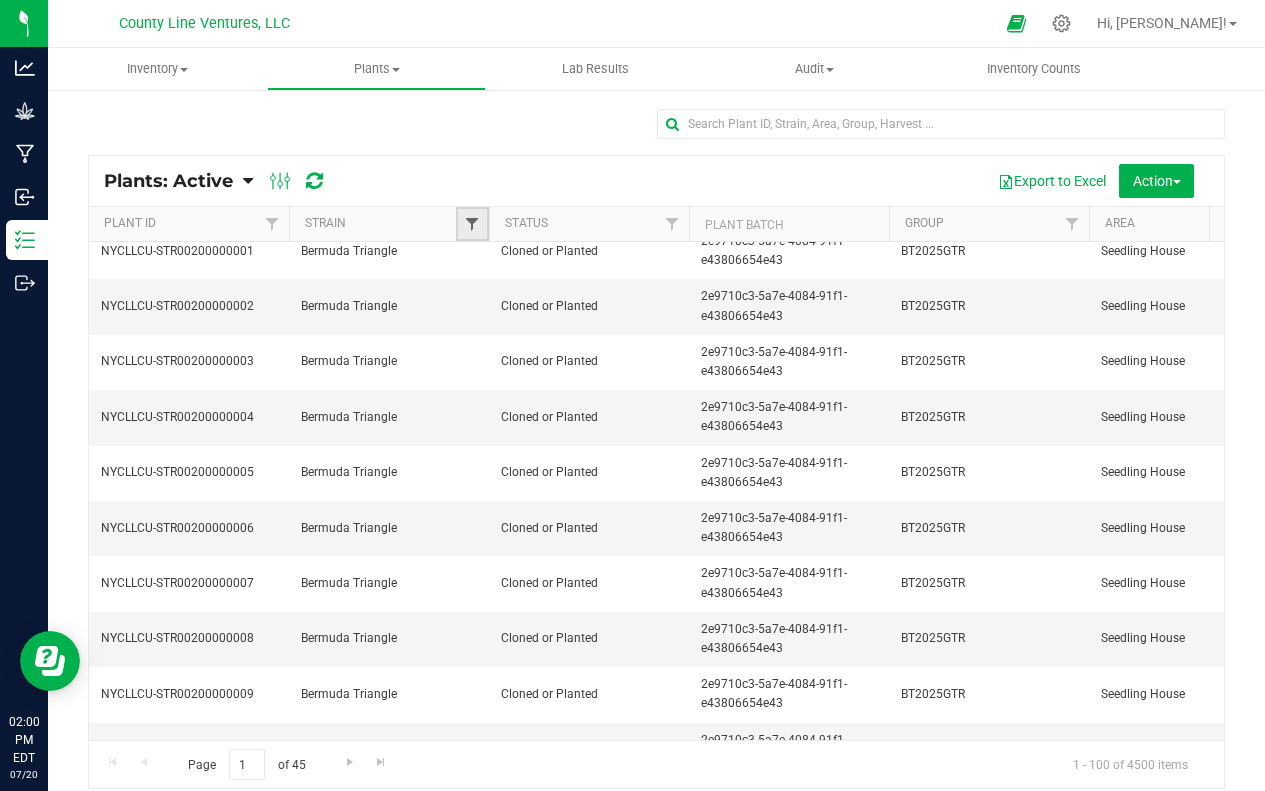 click at bounding box center [472, 224] 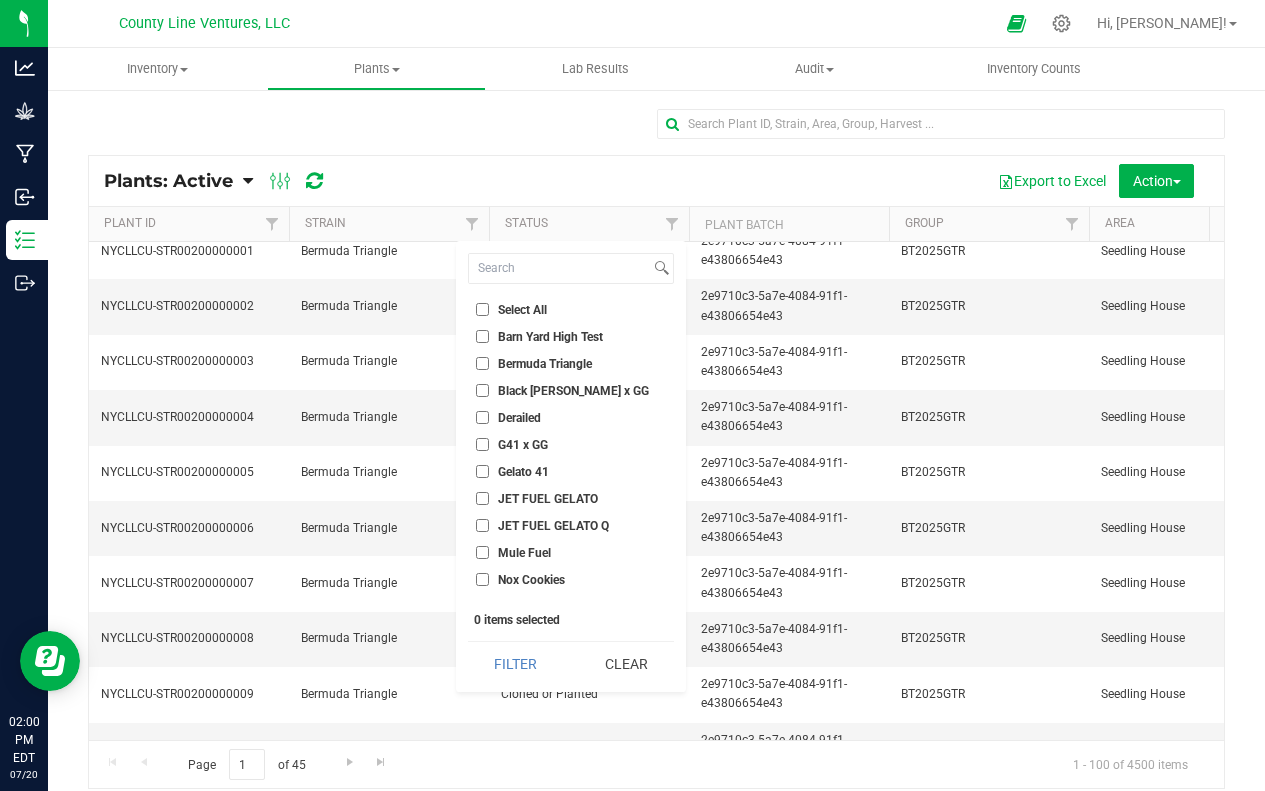 click on "Mule Fuel" at bounding box center (482, 552) 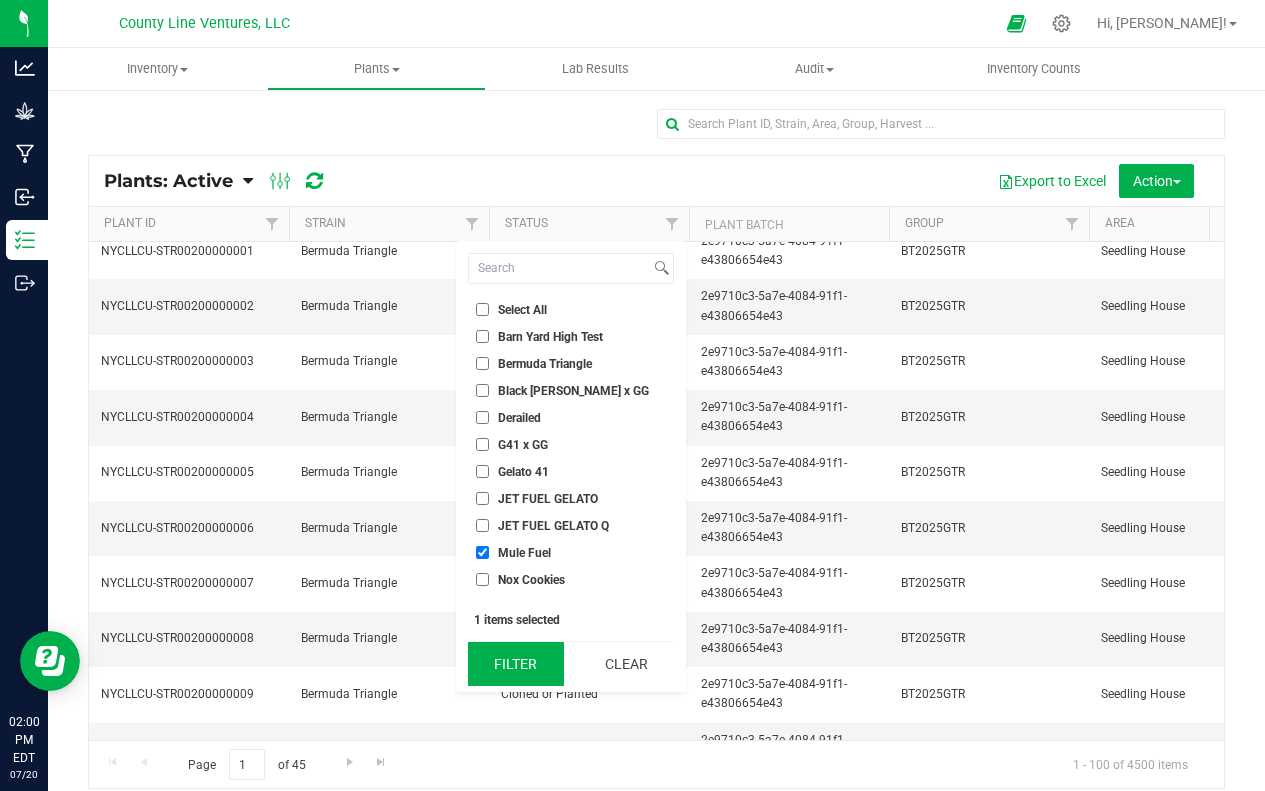 click on "Filter" at bounding box center (516, 664) 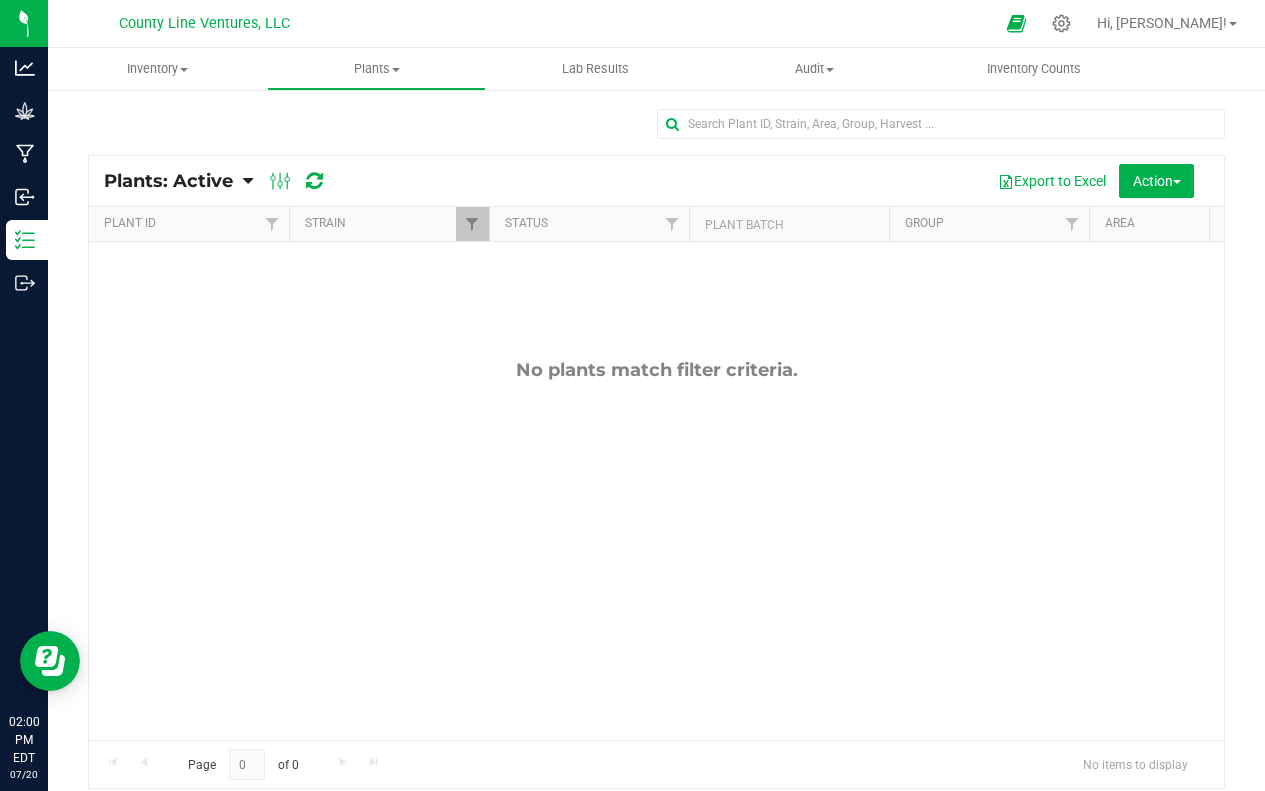 scroll, scrollTop: 0, scrollLeft: 0, axis: both 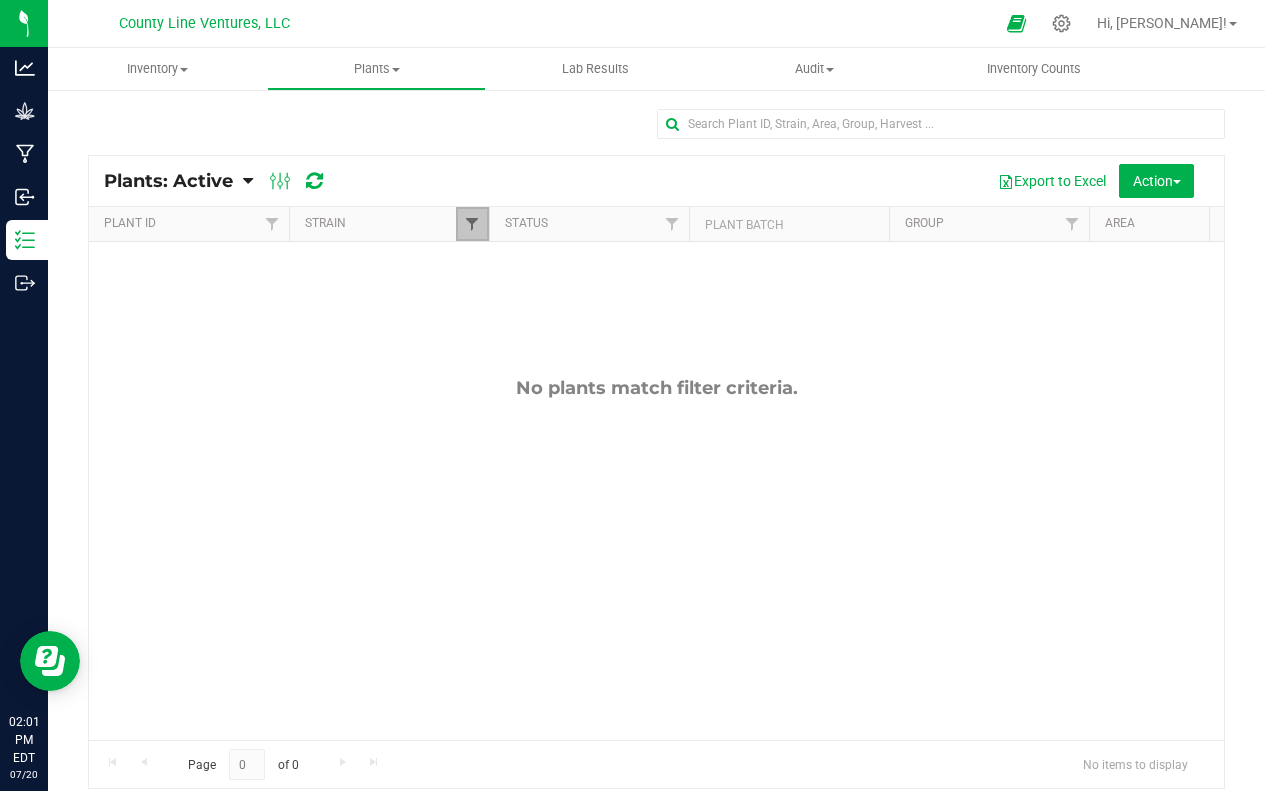 click at bounding box center [472, 224] 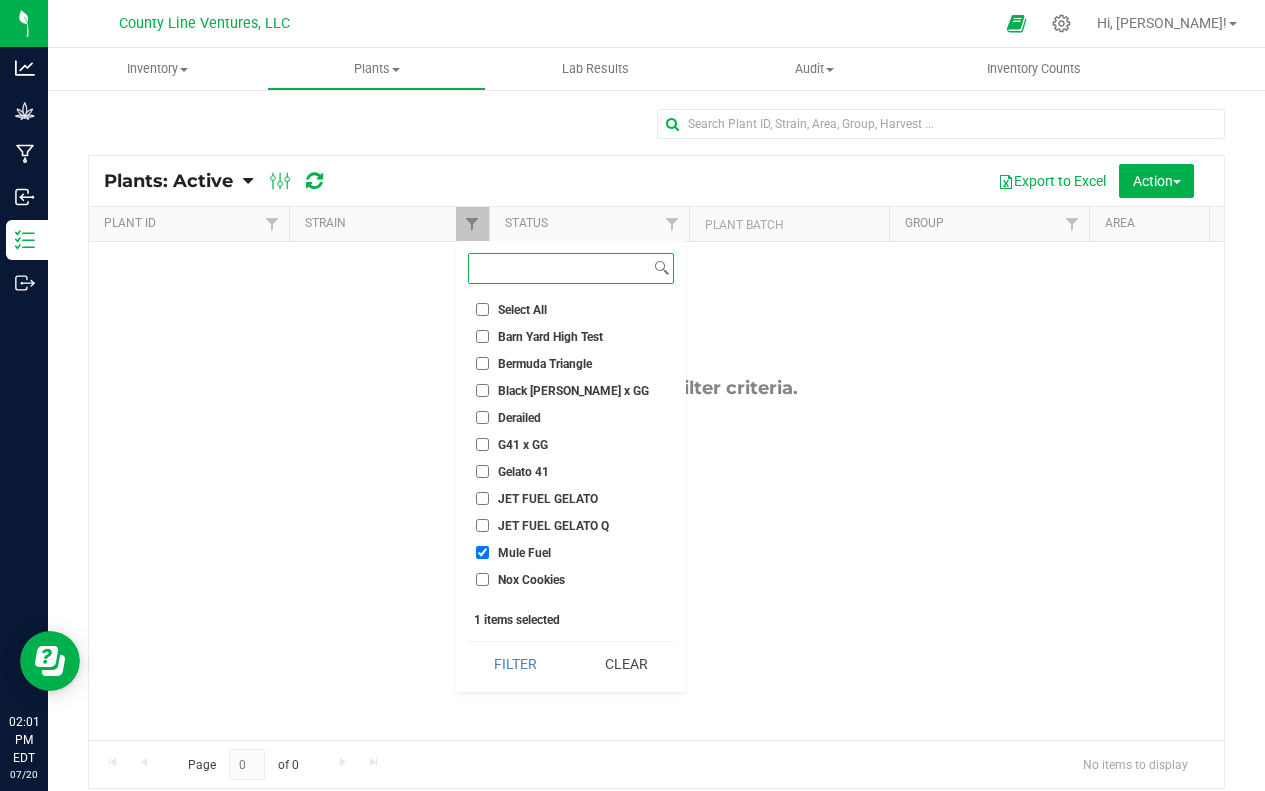 scroll, scrollTop: 99, scrollLeft: 0, axis: vertical 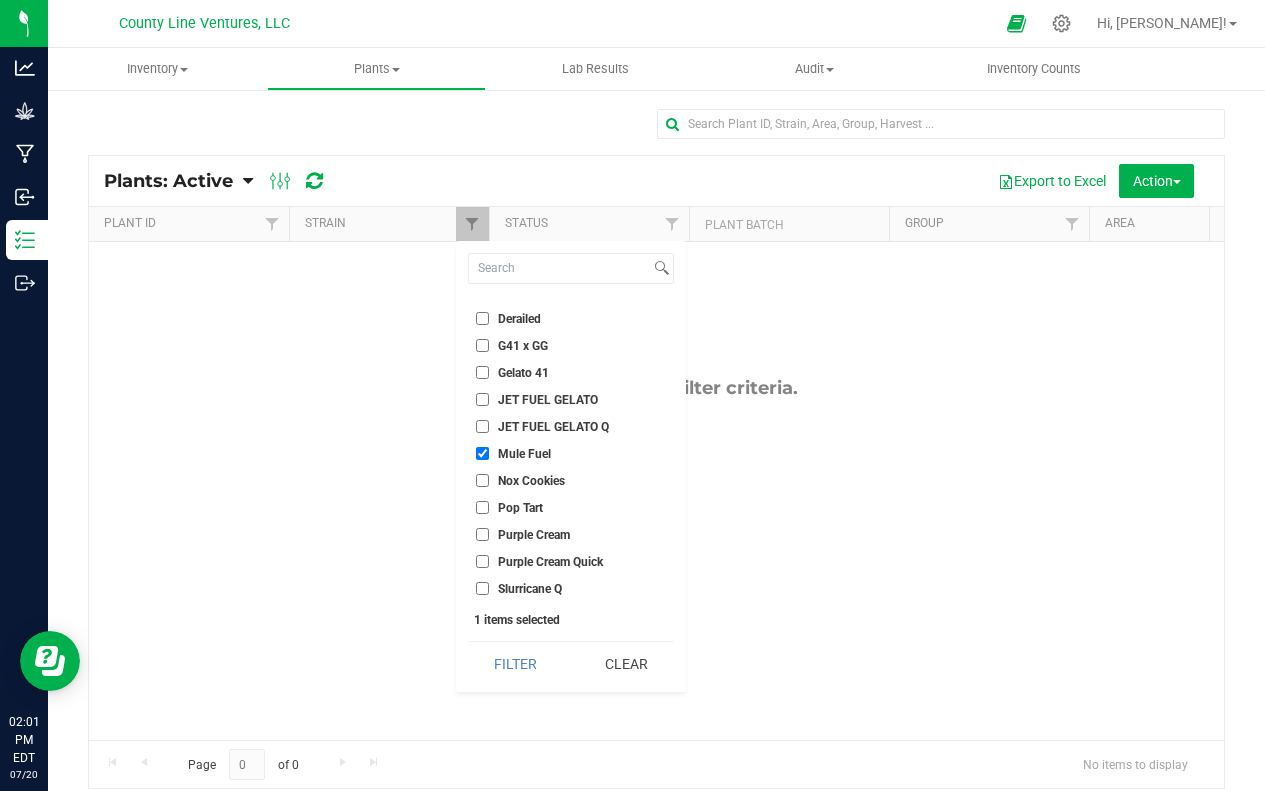 click on "Mule Fuel" at bounding box center [482, 453] 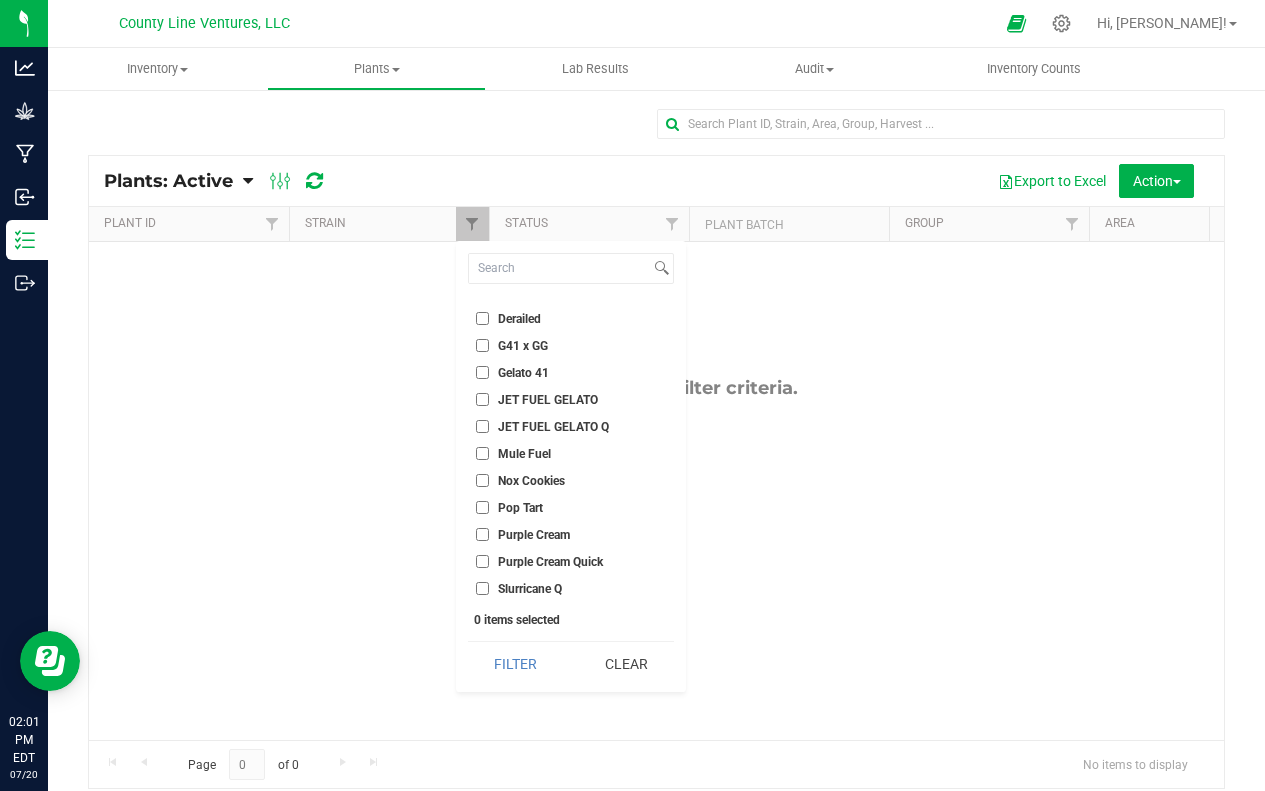 click on "Pop Tart" at bounding box center [482, 507] 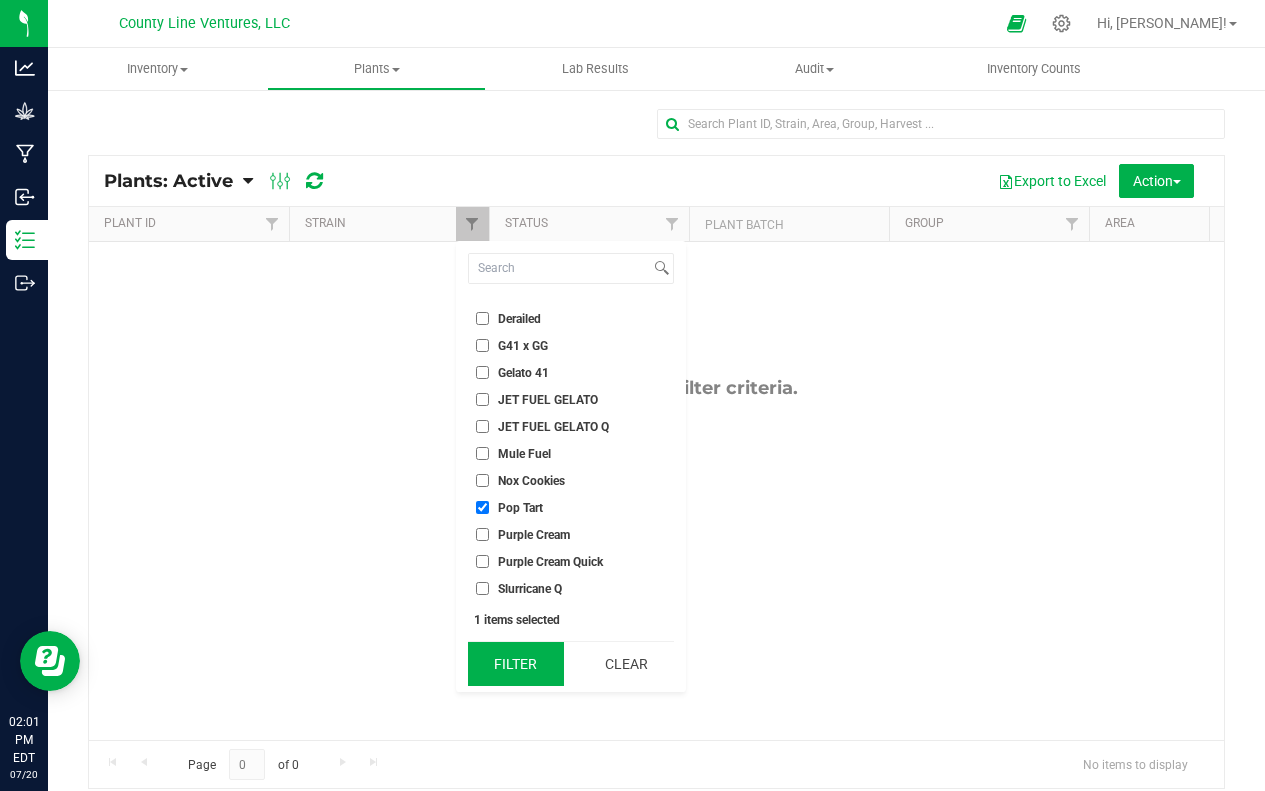 click on "Filter" at bounding box center (516, 664) 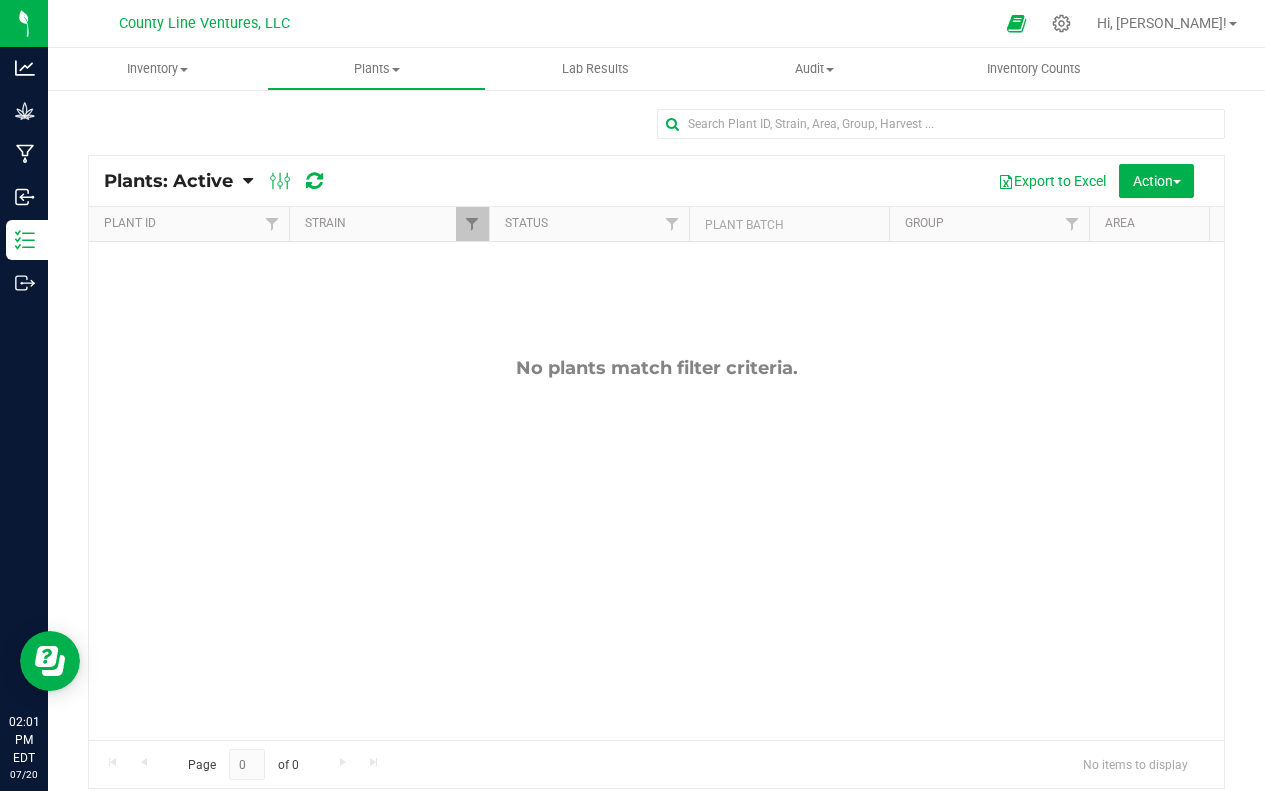 scroll, scrollTop: 15, scrollLeft: 13, axis: both 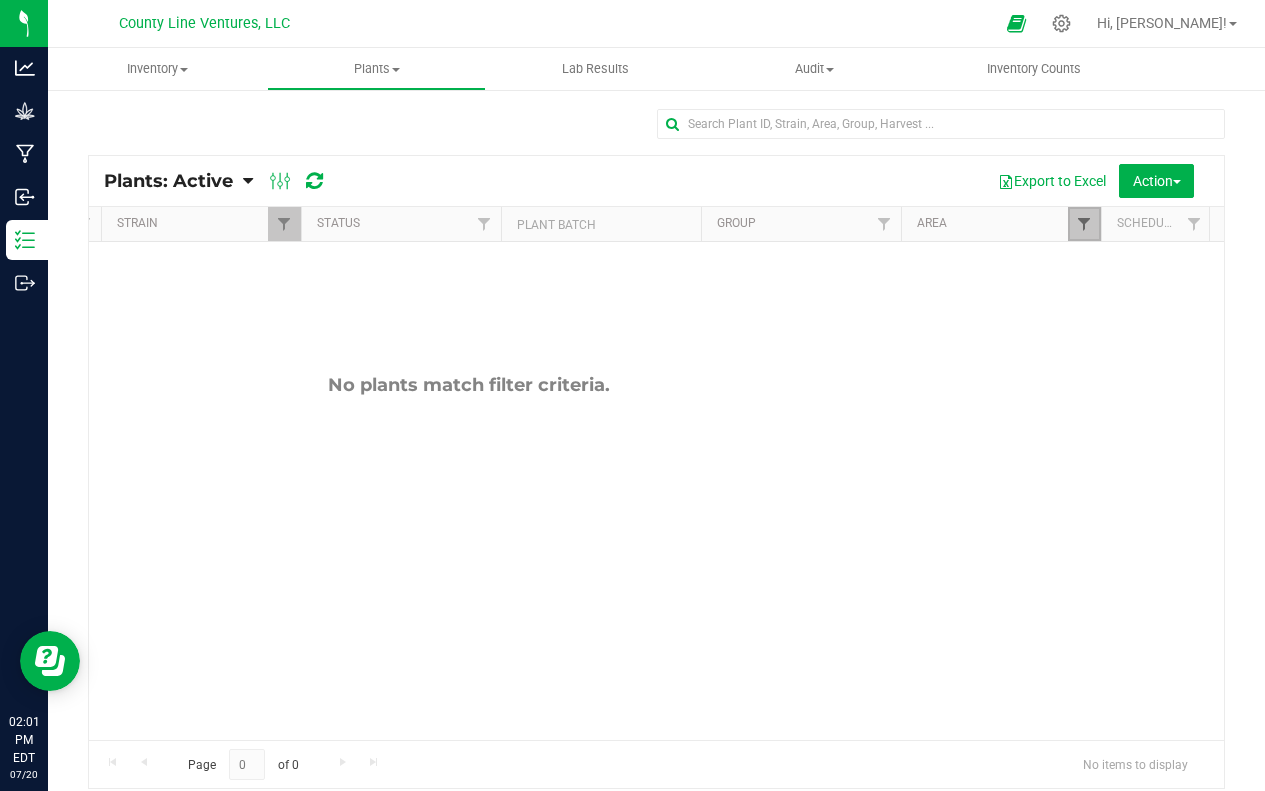 click at bounding box center [1084, 224] 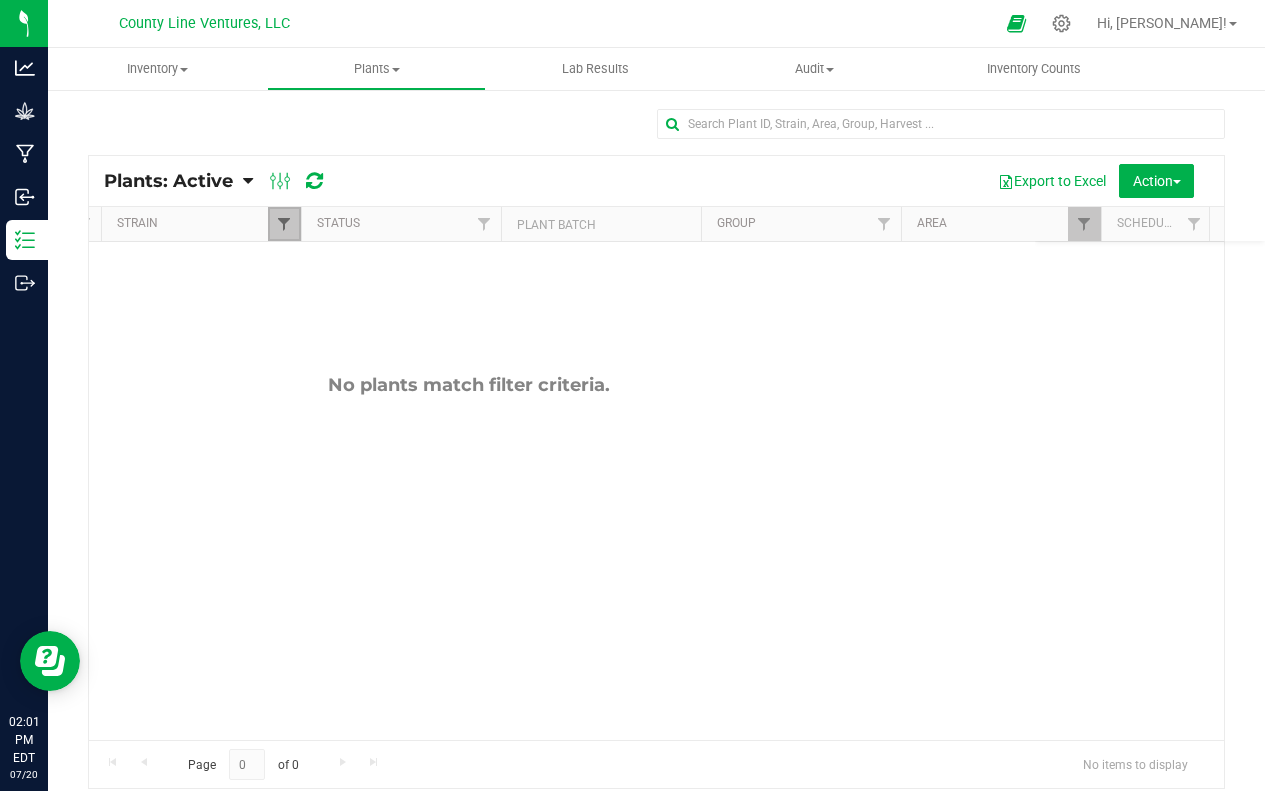 click at bounding box center [284, 224] 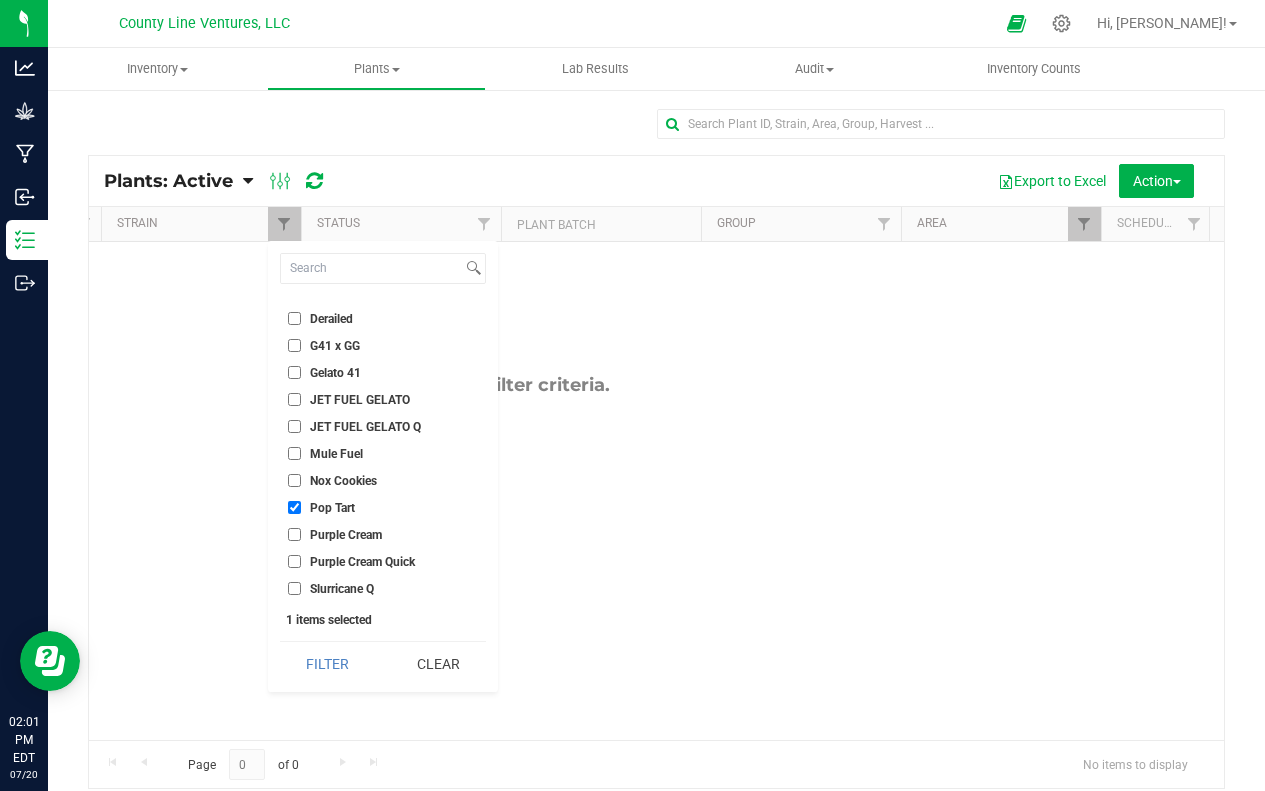 click on "Pop Tart" at bounding box center (294, 507) 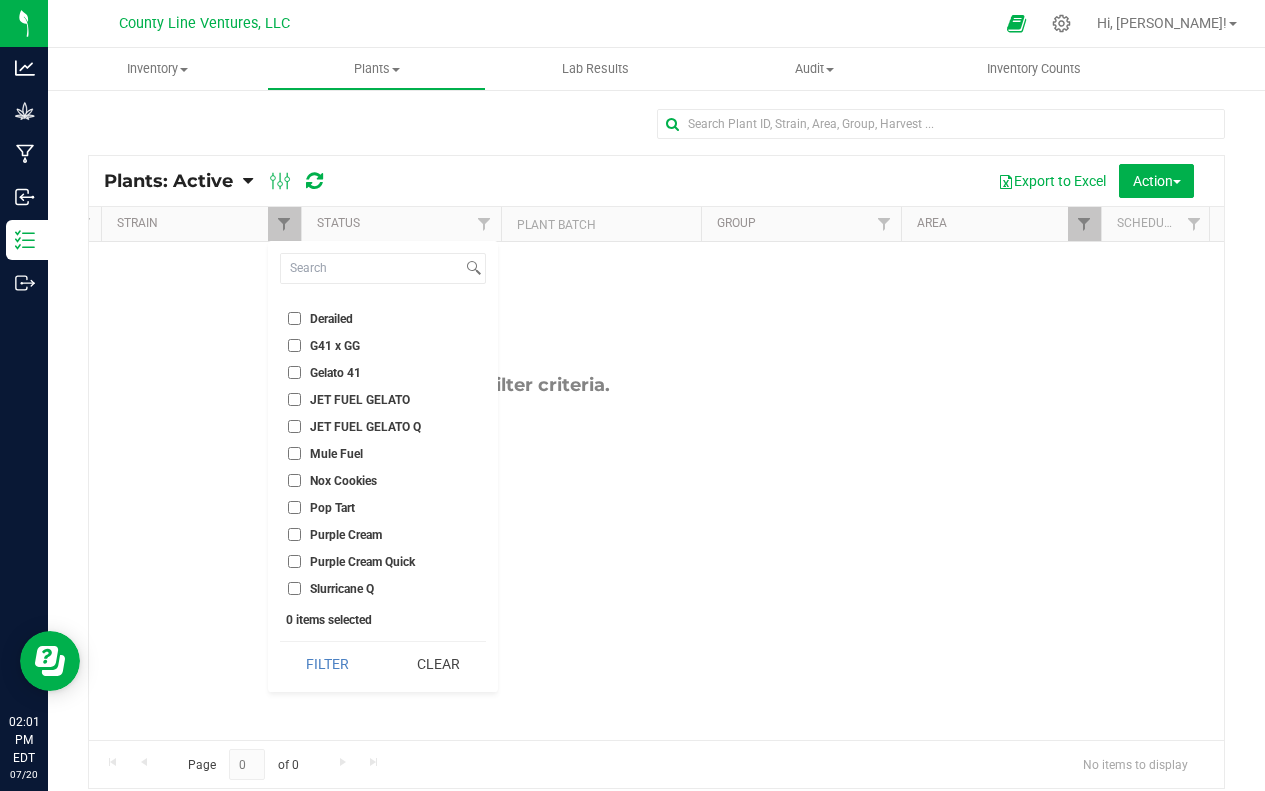 click on "Gelato 41" at bounding box center (294, 372) 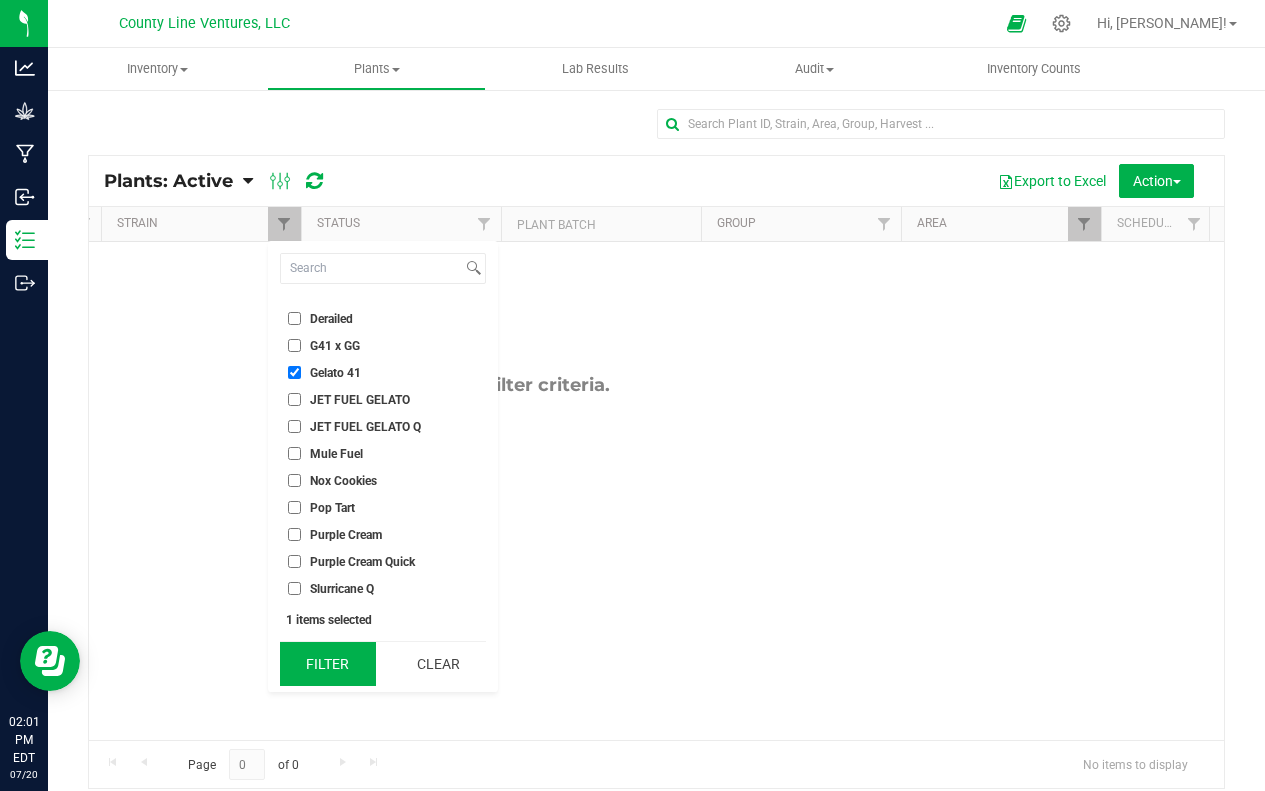 click on "Filter" at bounding box center (328, 664) 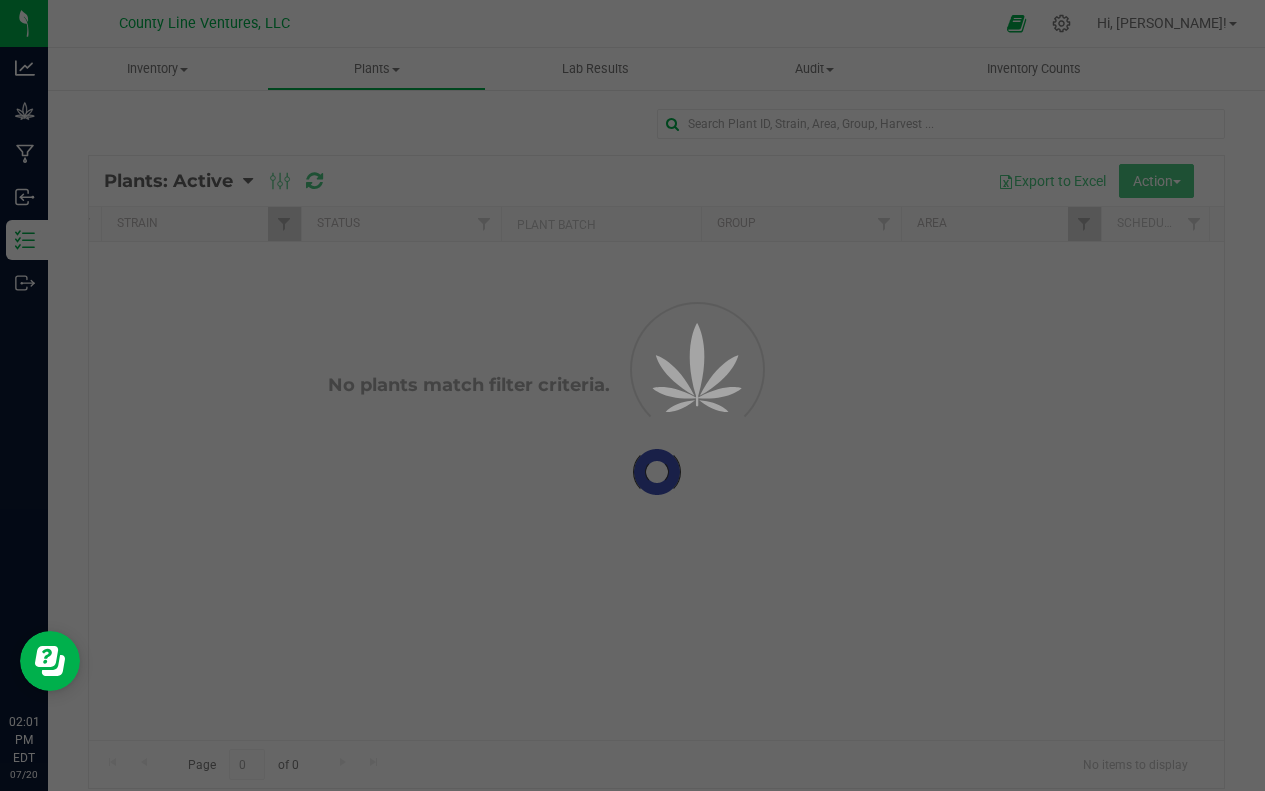 scroll, scrollTop: 0, scrollLeft: 0, axis: both 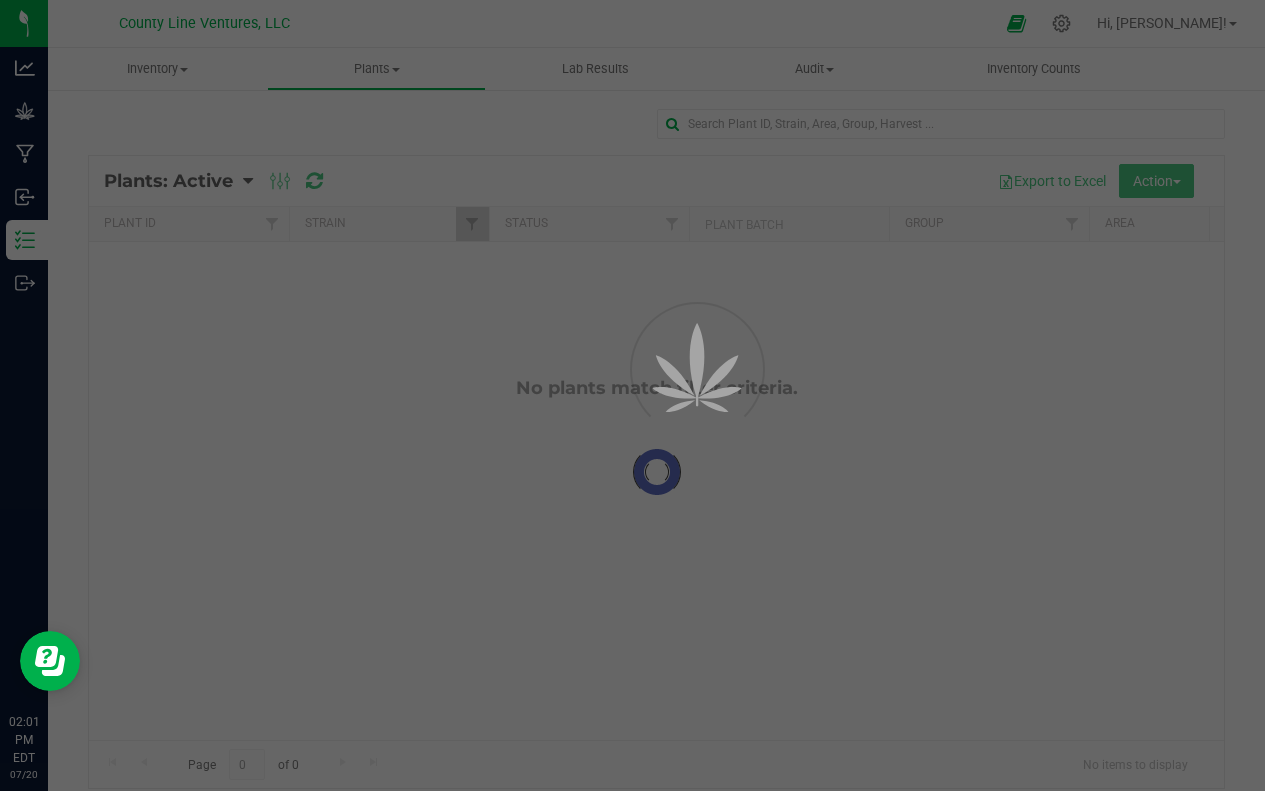 checkbox on "true" 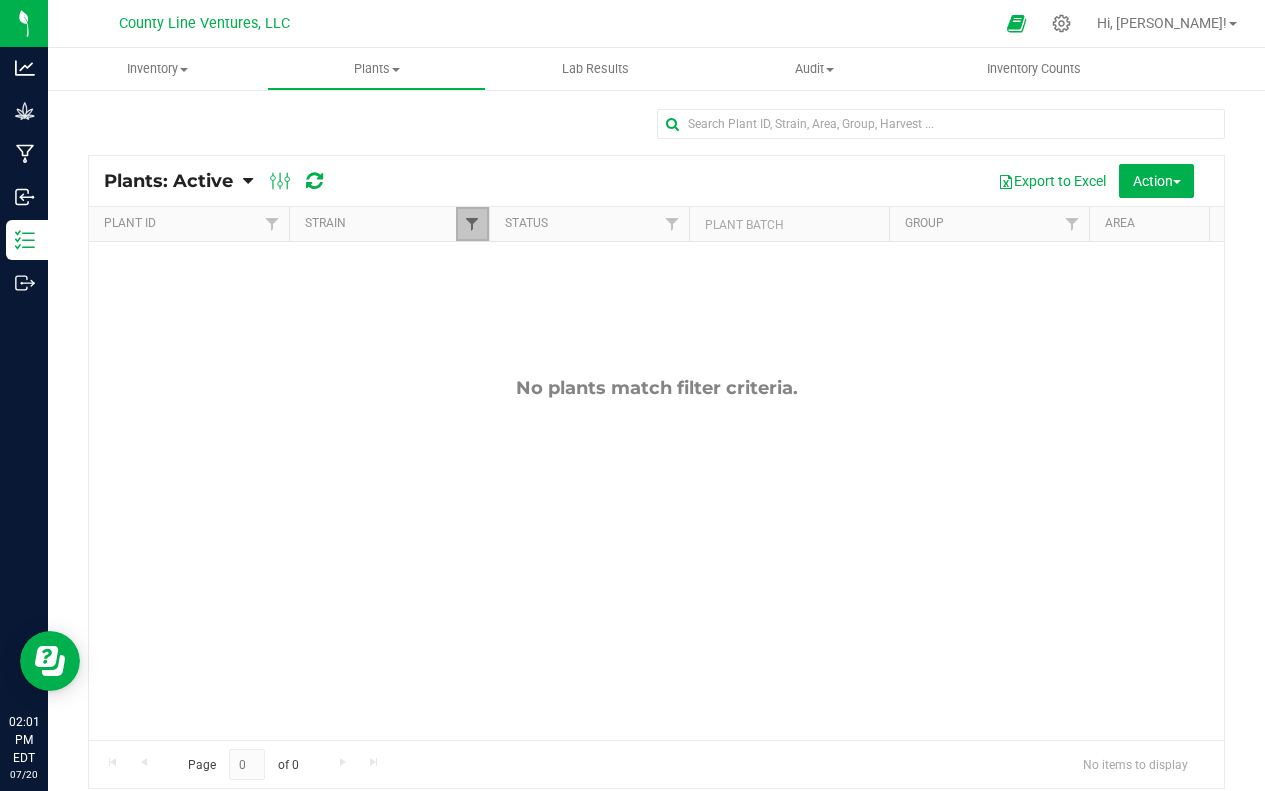 click at bounding box center [472, 224] 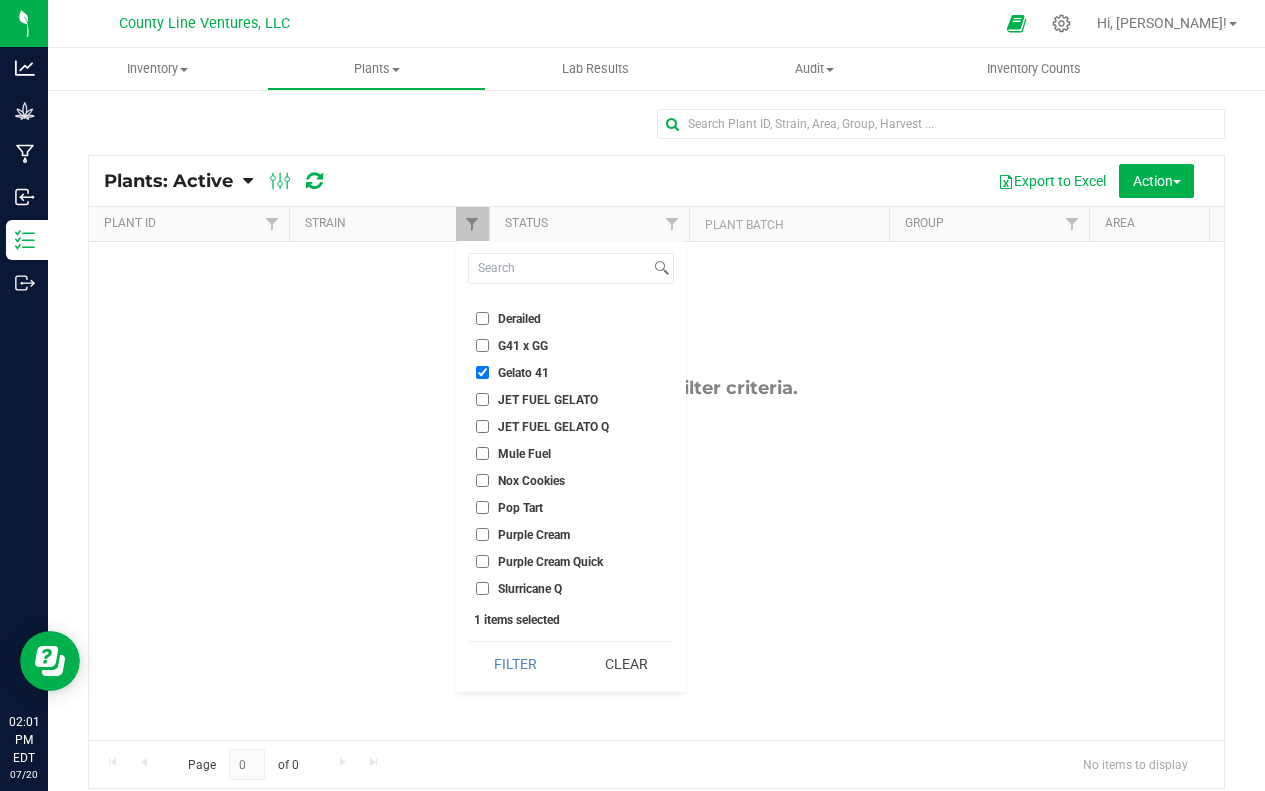 click on "G41 x GG" at bounding box center [482, 345] 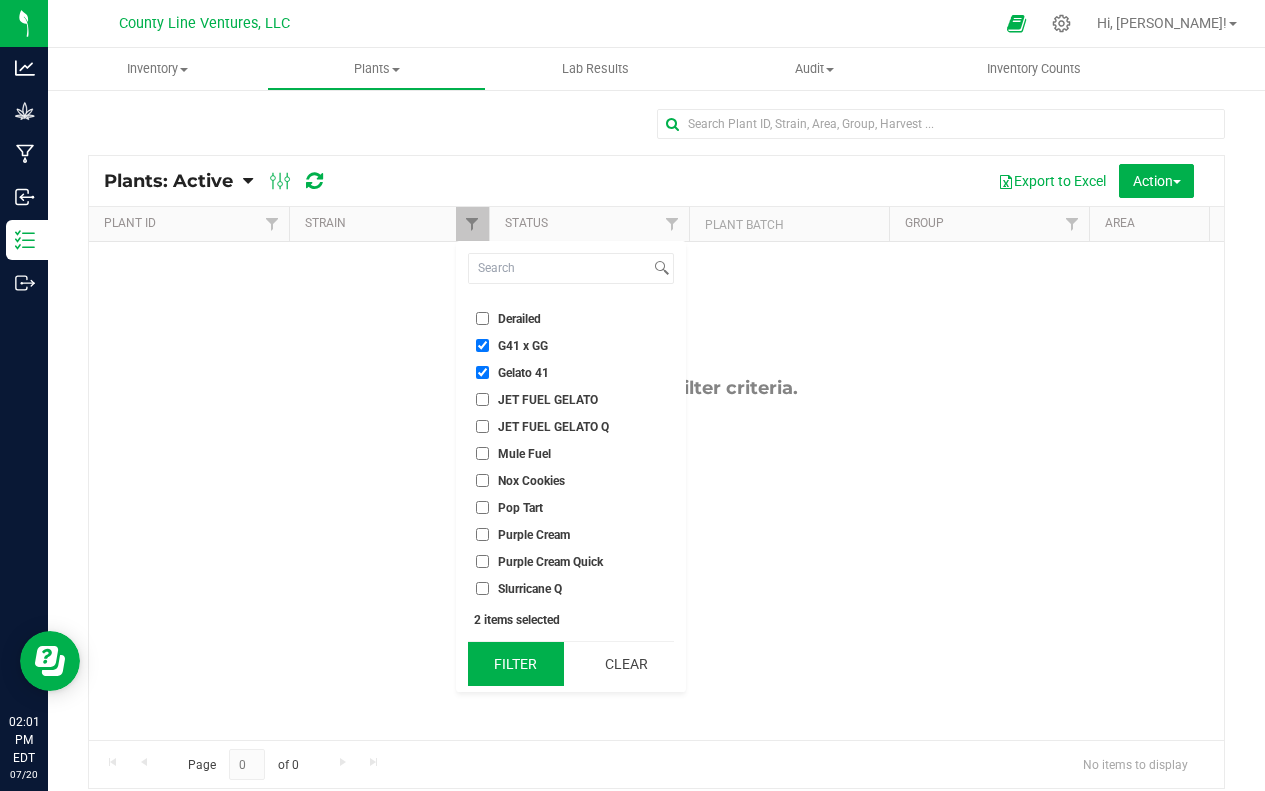 click on "Filter" at bounding box center [516, 664] 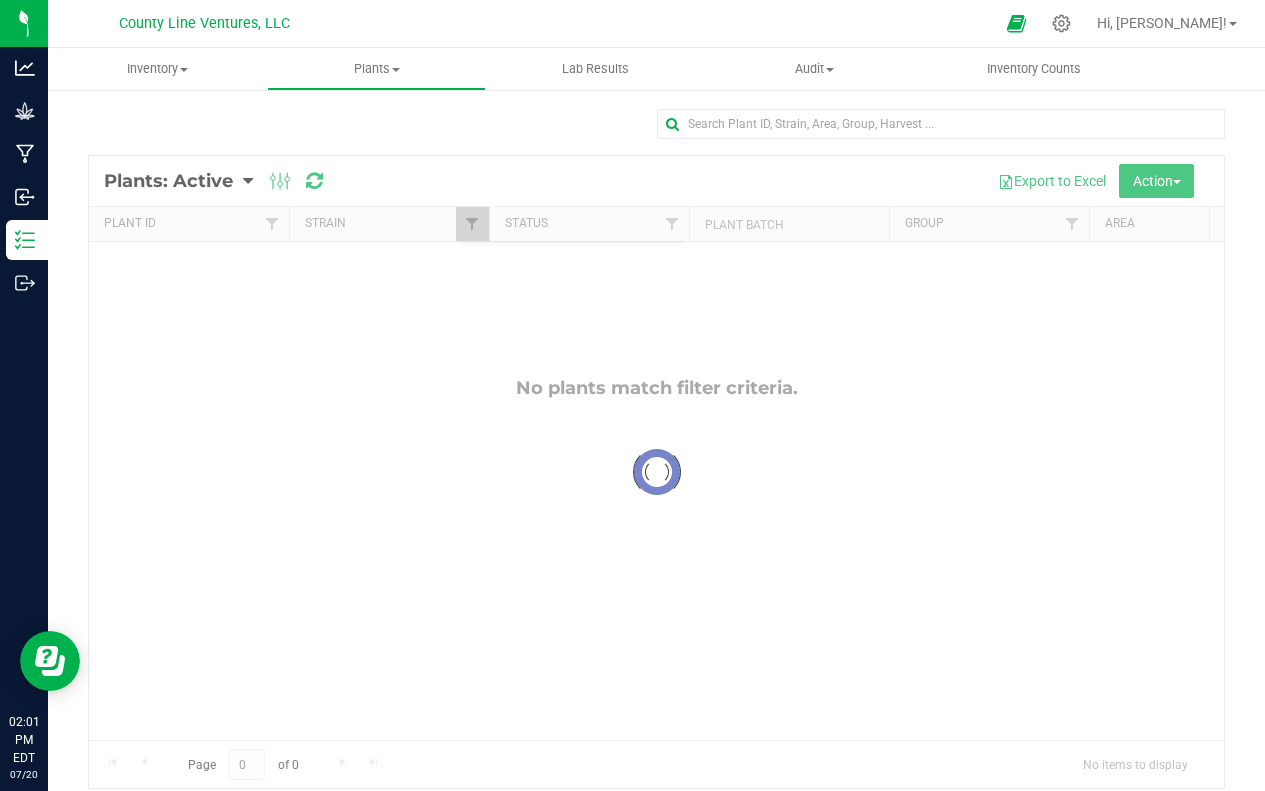 checkbox on "true" 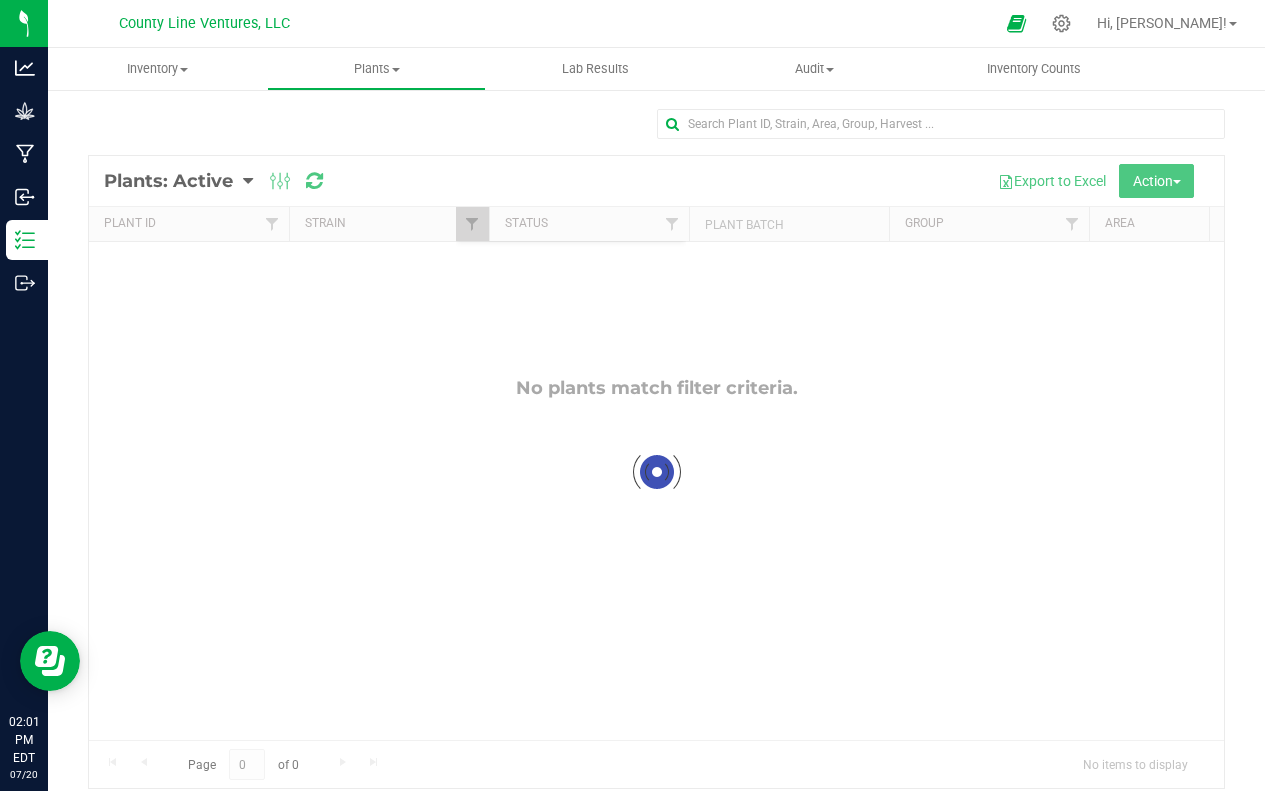 checkbox on "true" 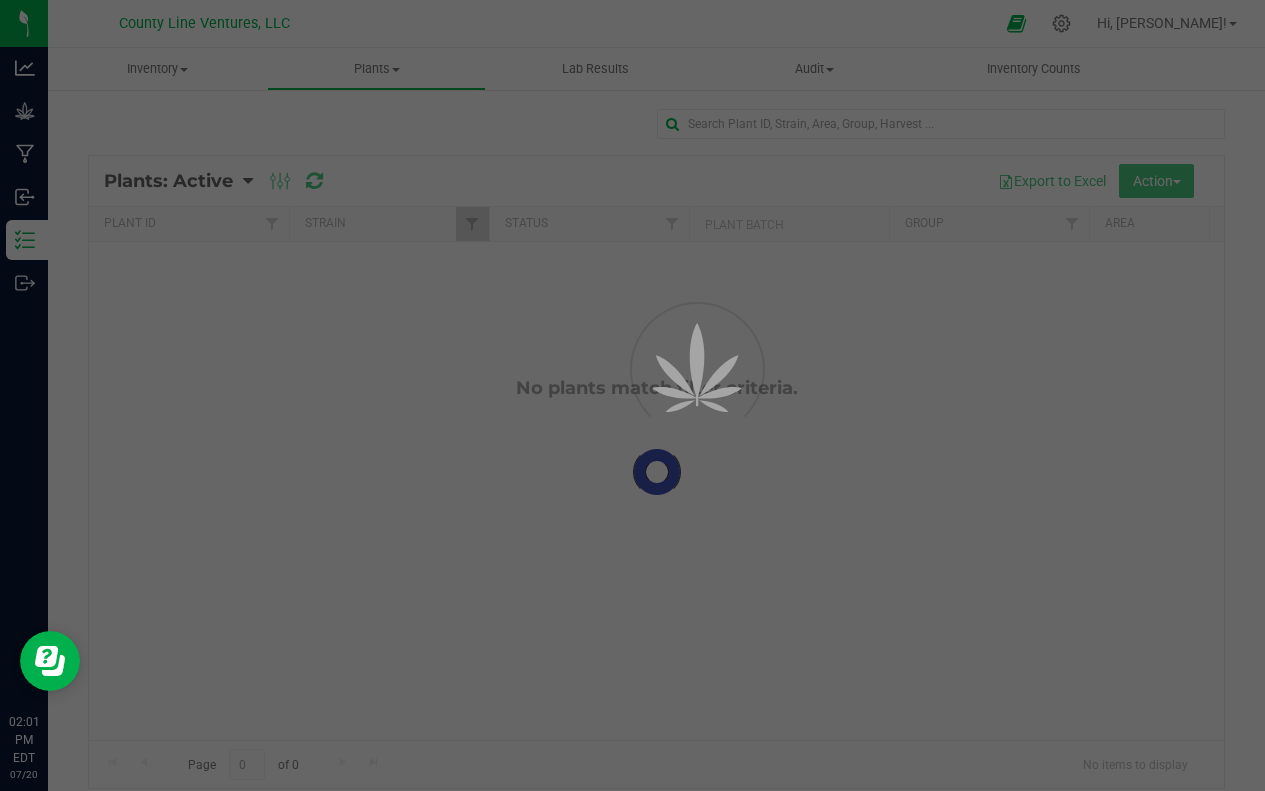 checkbox on "true" 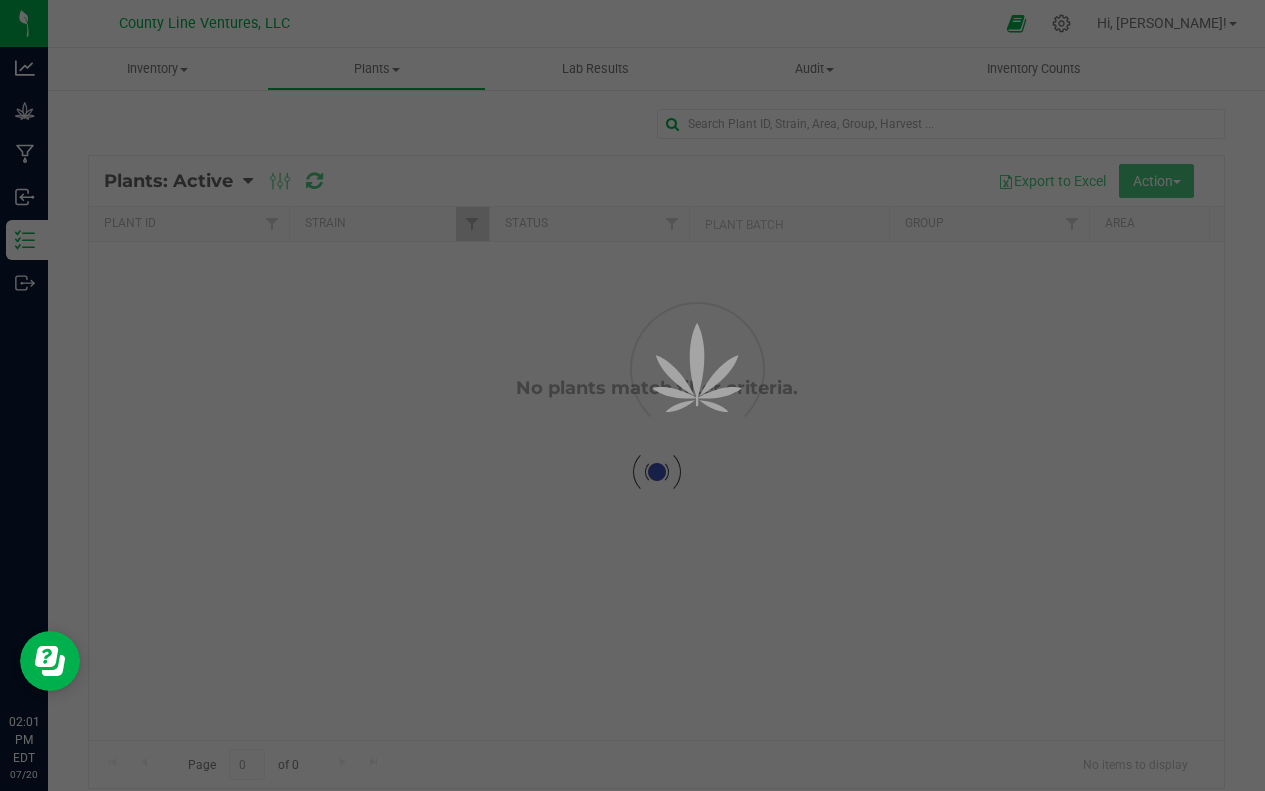 checkbox on "true" 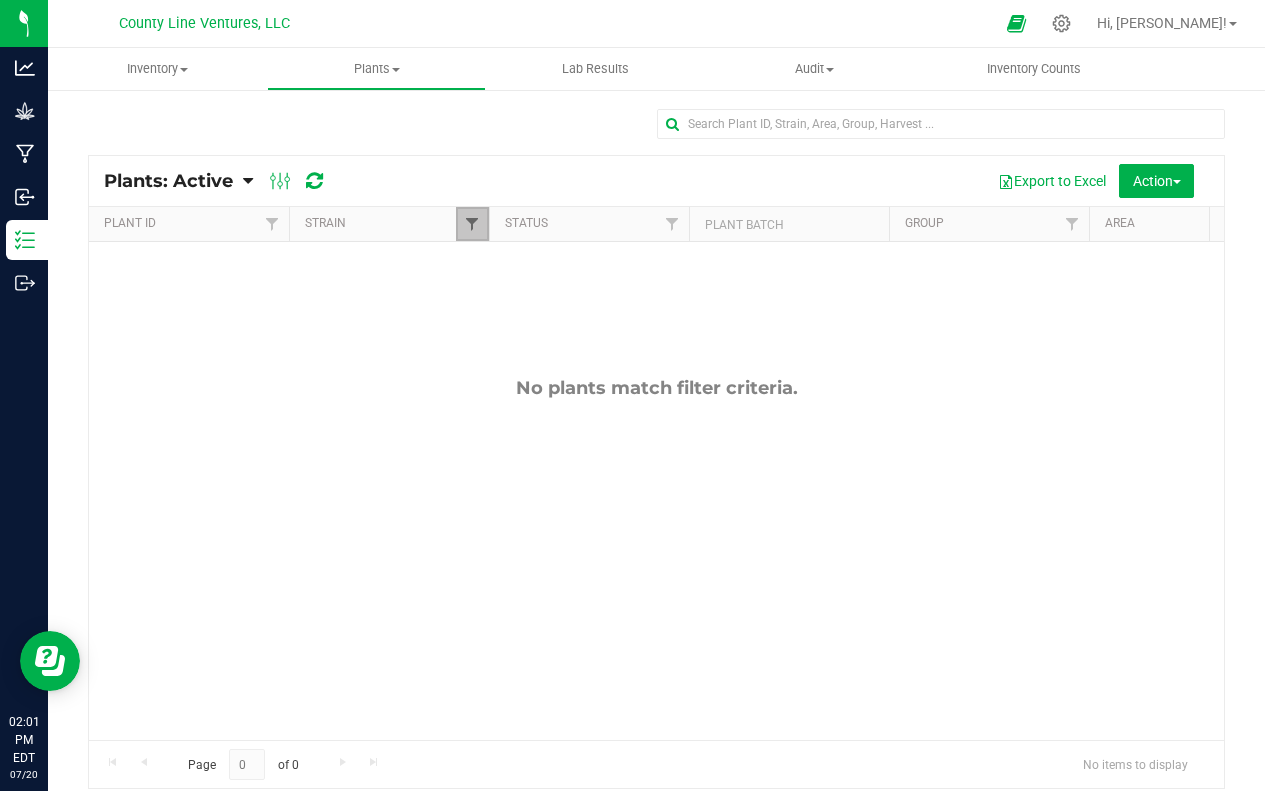 click at bounding box center (472, 224) 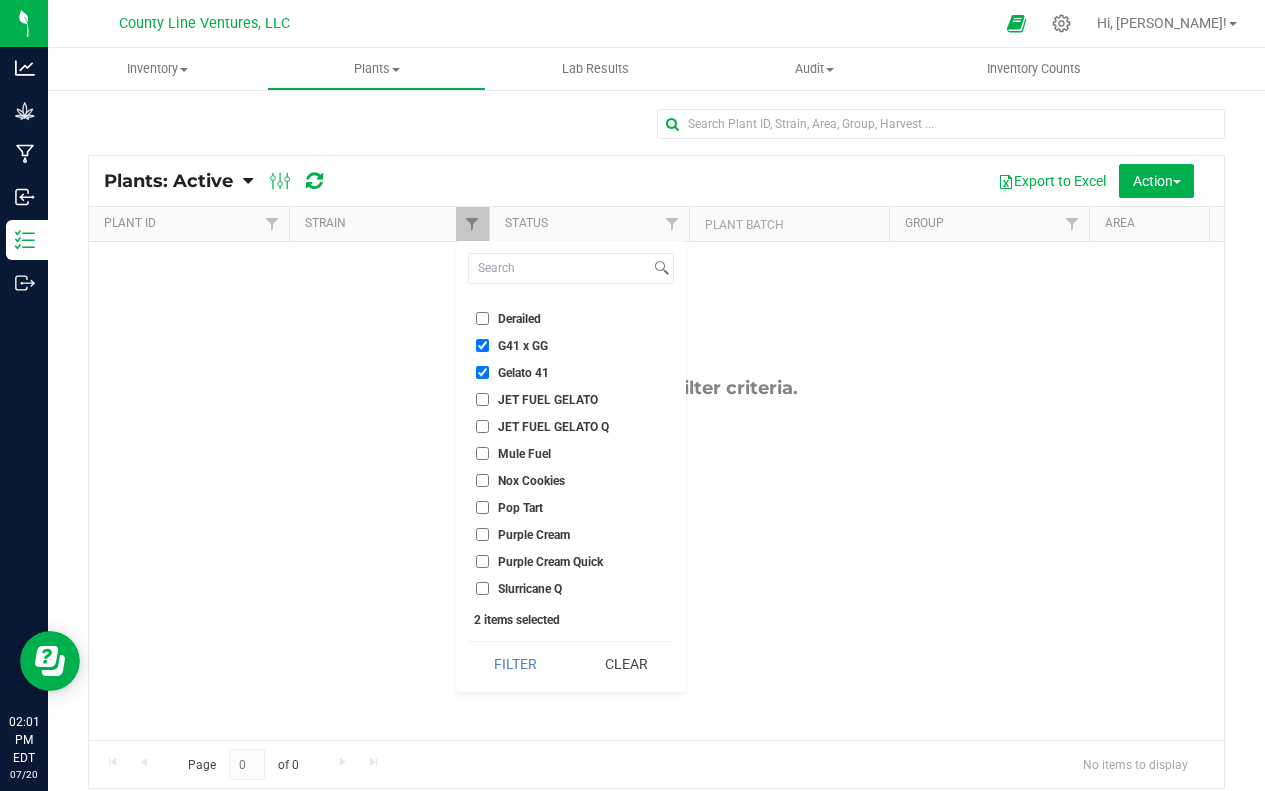 click on "G41 x GG" at bounding box center [482, 345] 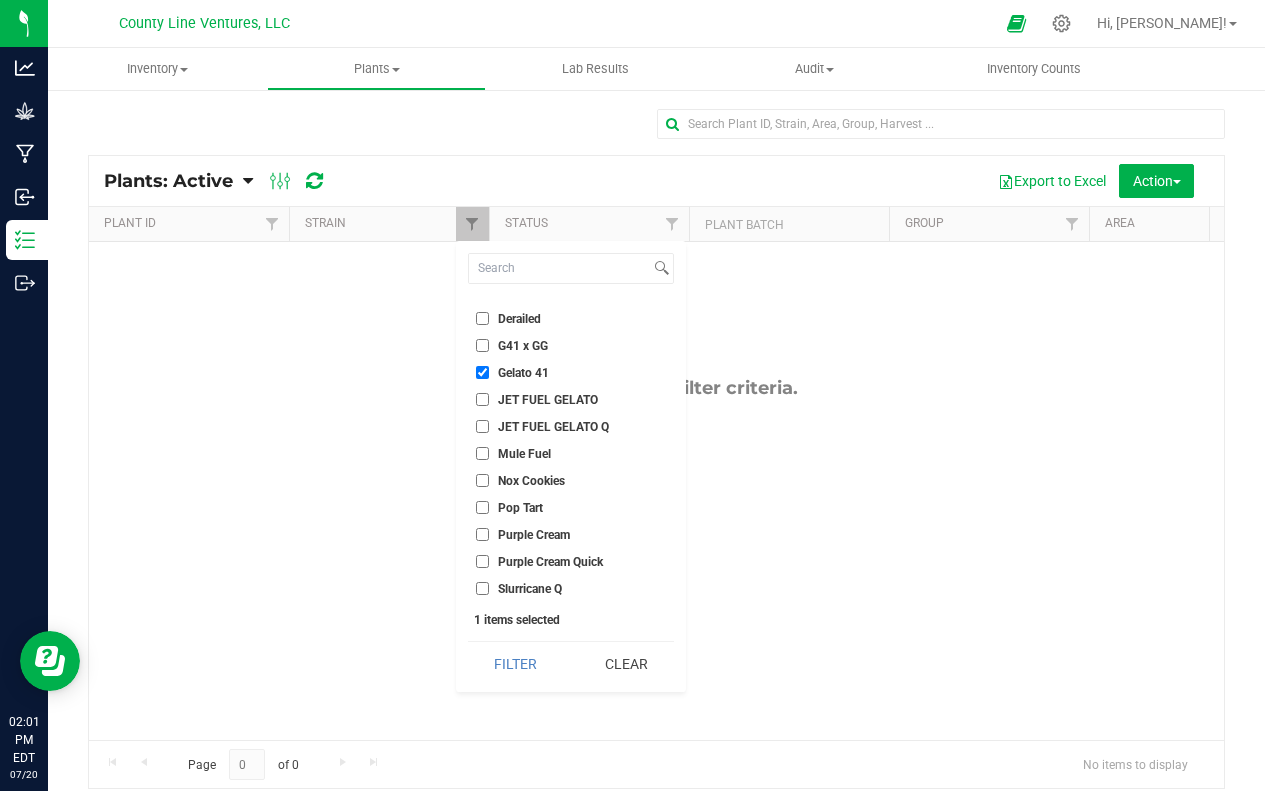 click on "Gelato 41" at bounding box center (482, 372) 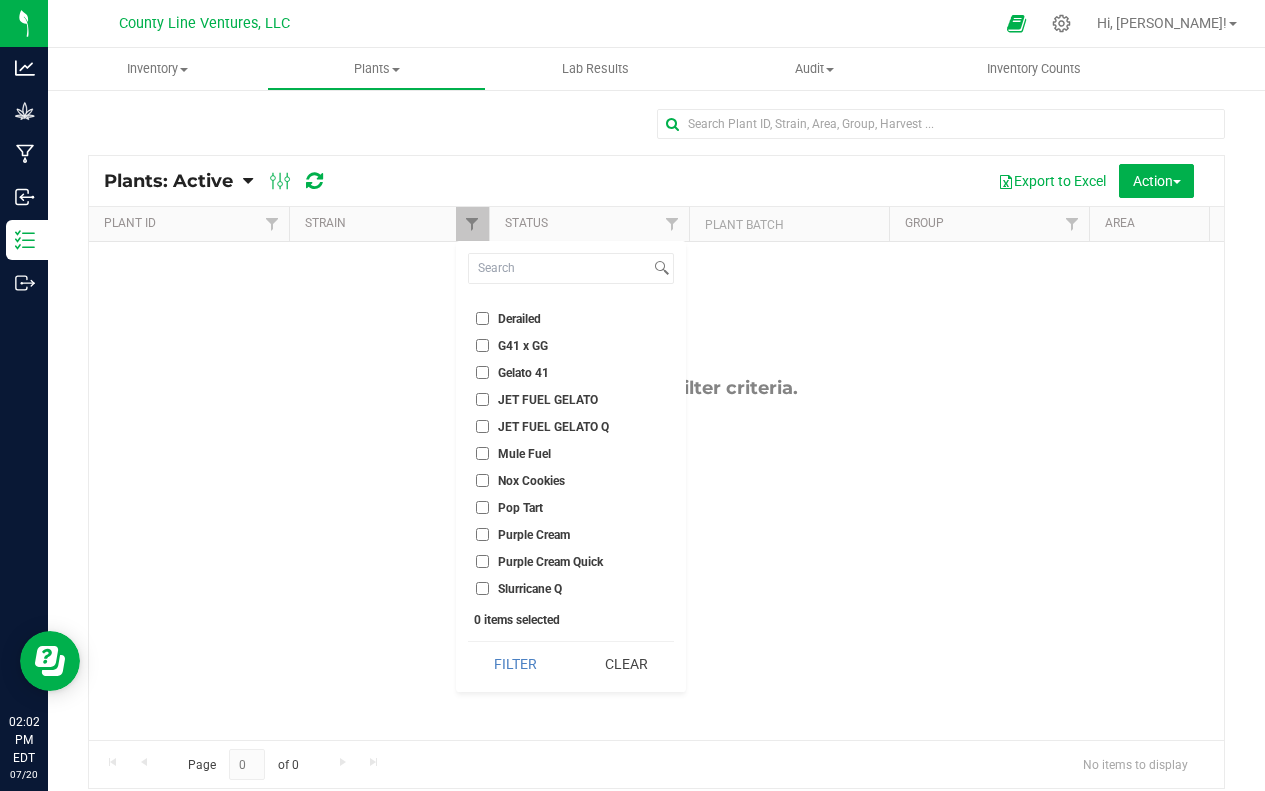 click on "Derailed" at bounding box center [482, 318] 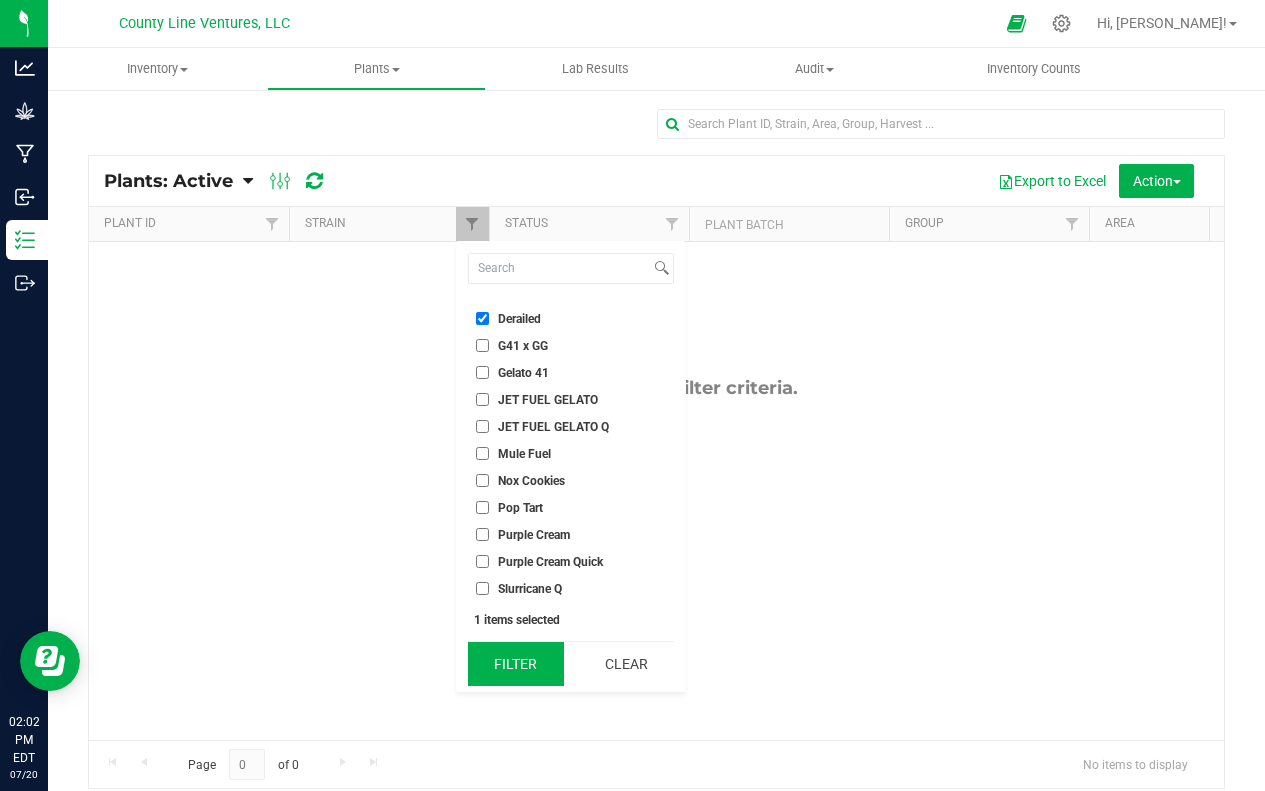 click on "Filter" at bounding box center (516, 664) 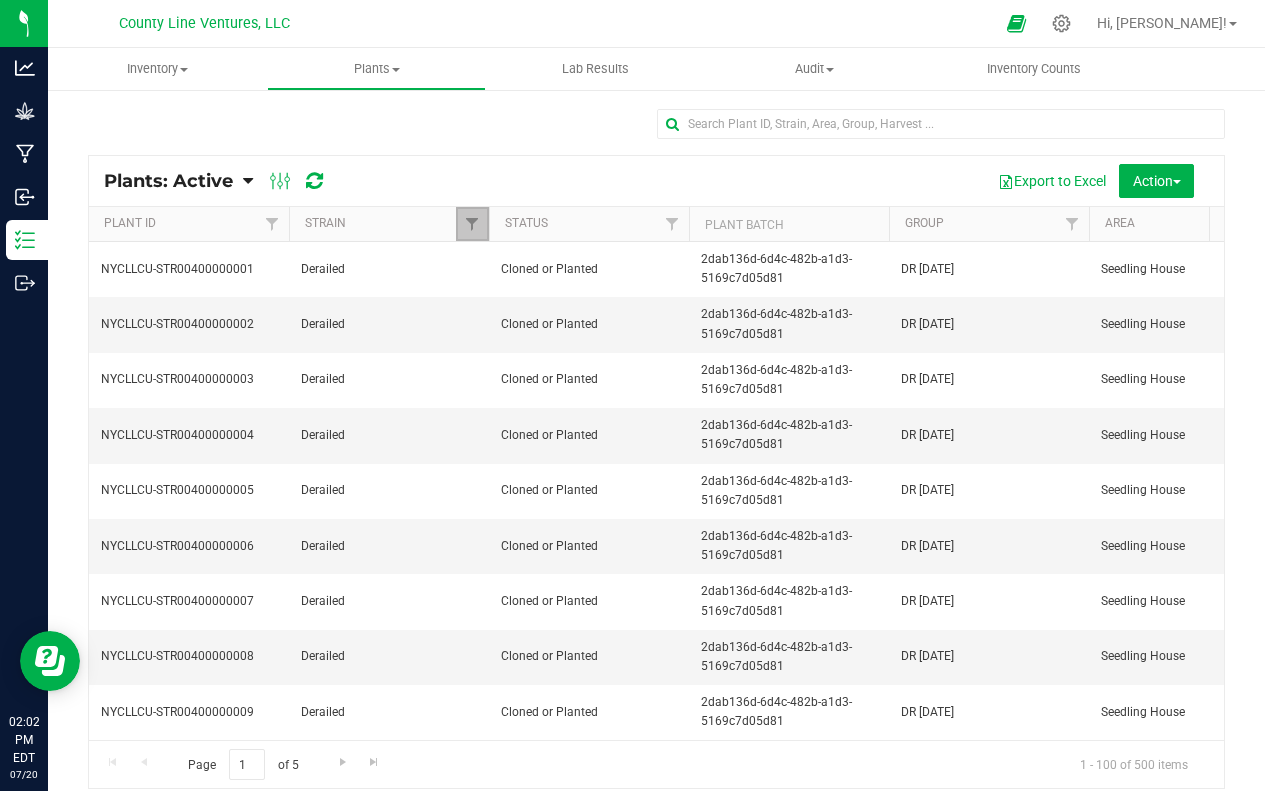 click at bounding box center [472, 224] 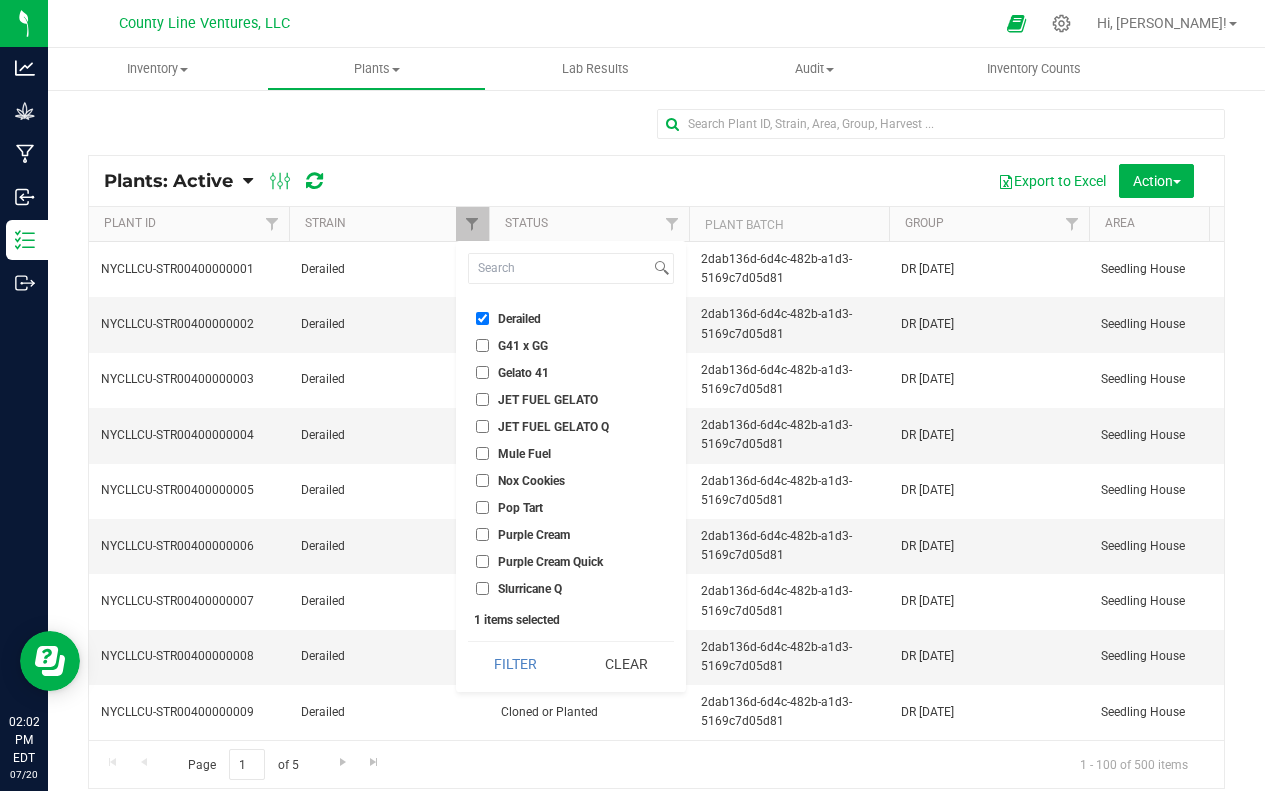 click on "Derailed" at bounding box center [571, 318] 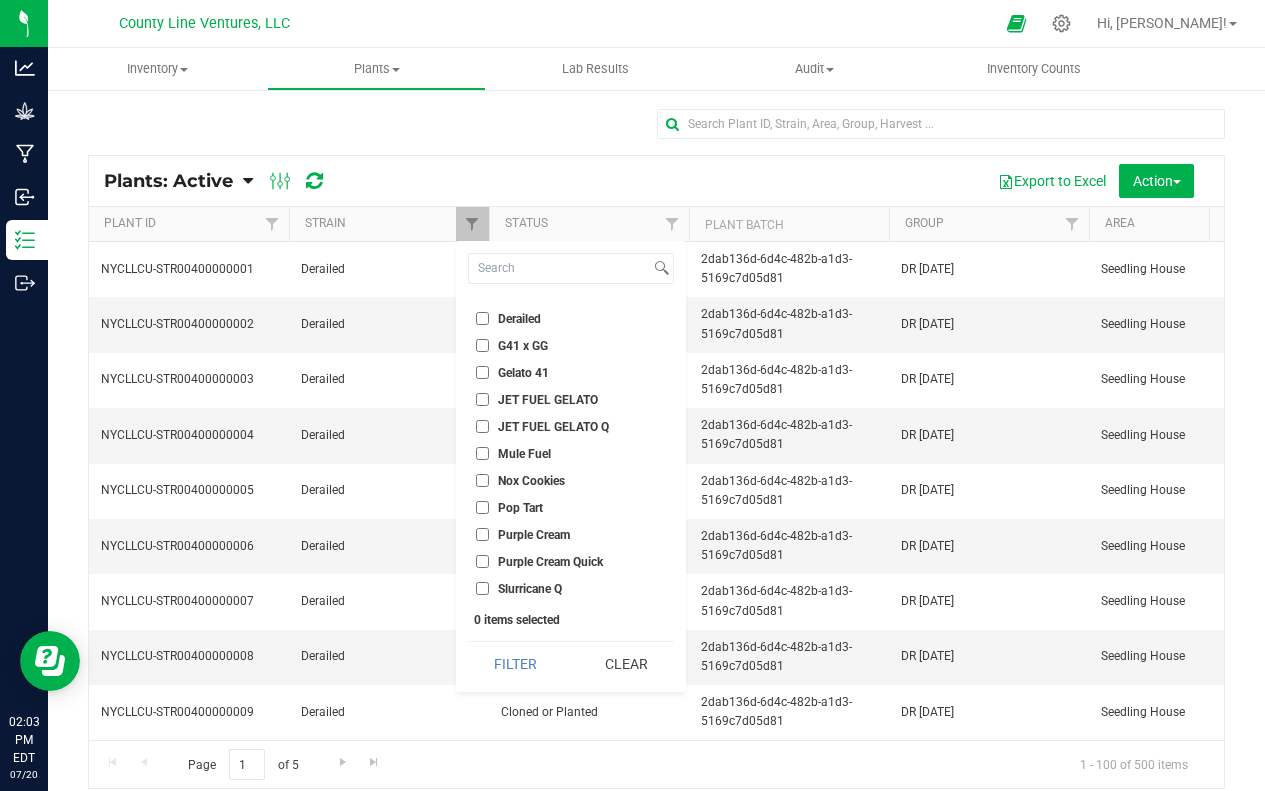 scroll, scrollTop: 0, scrollLeft: 0, axis: both 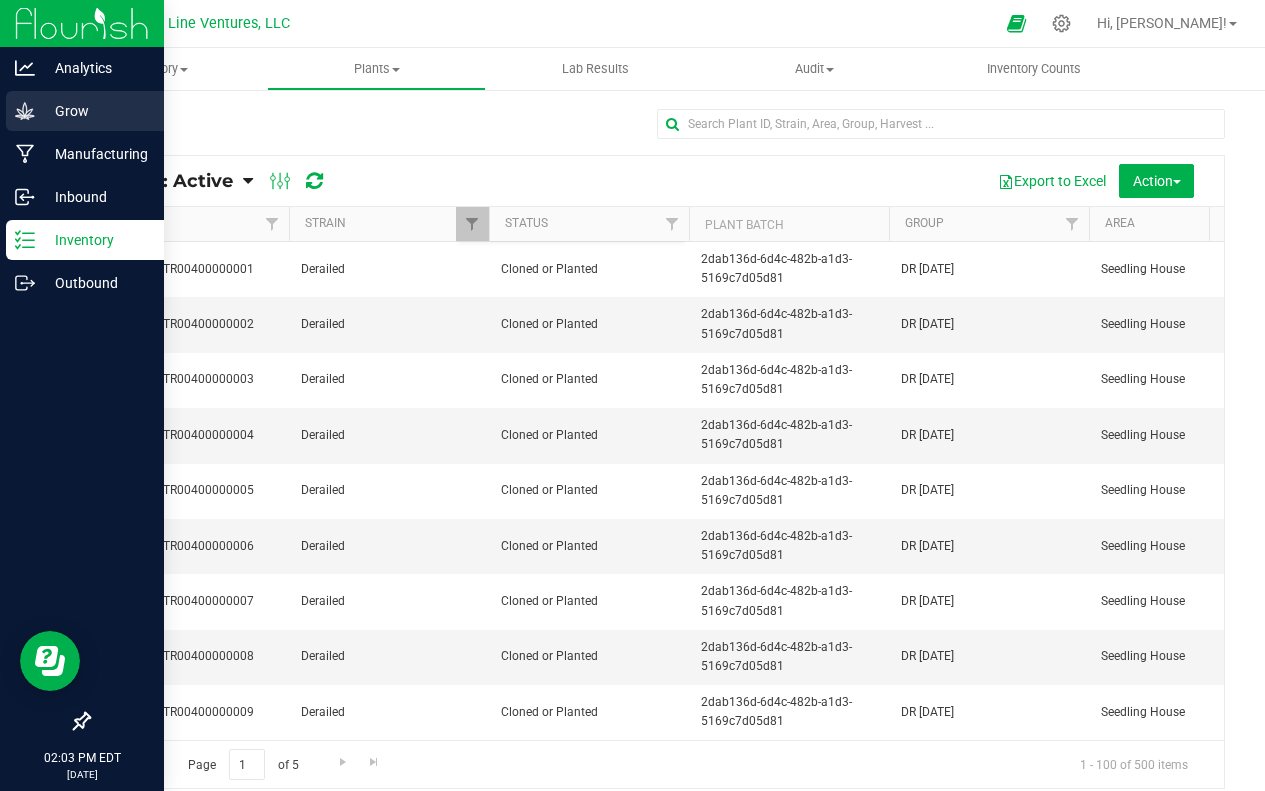 click on "Grow" at bounding box center (95, 111) 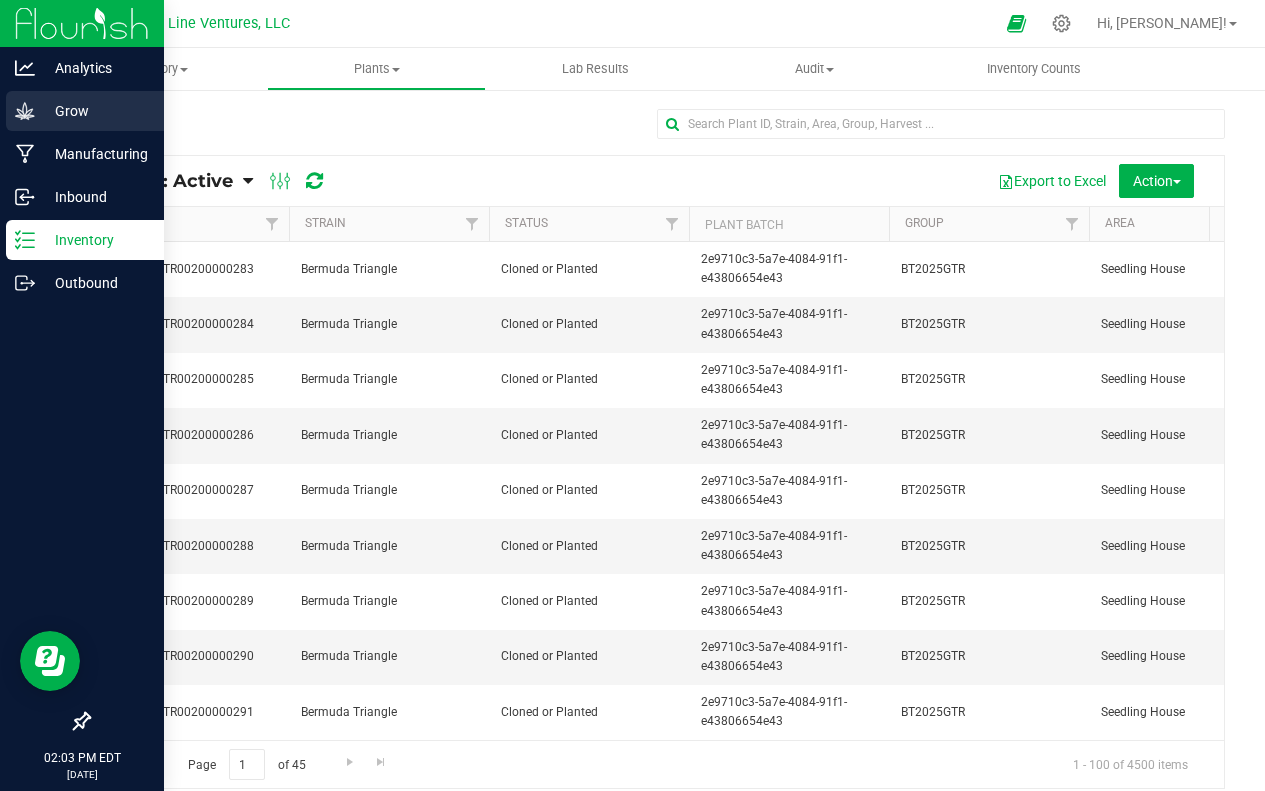 click on "Grow" at bounding box center (85, 111) 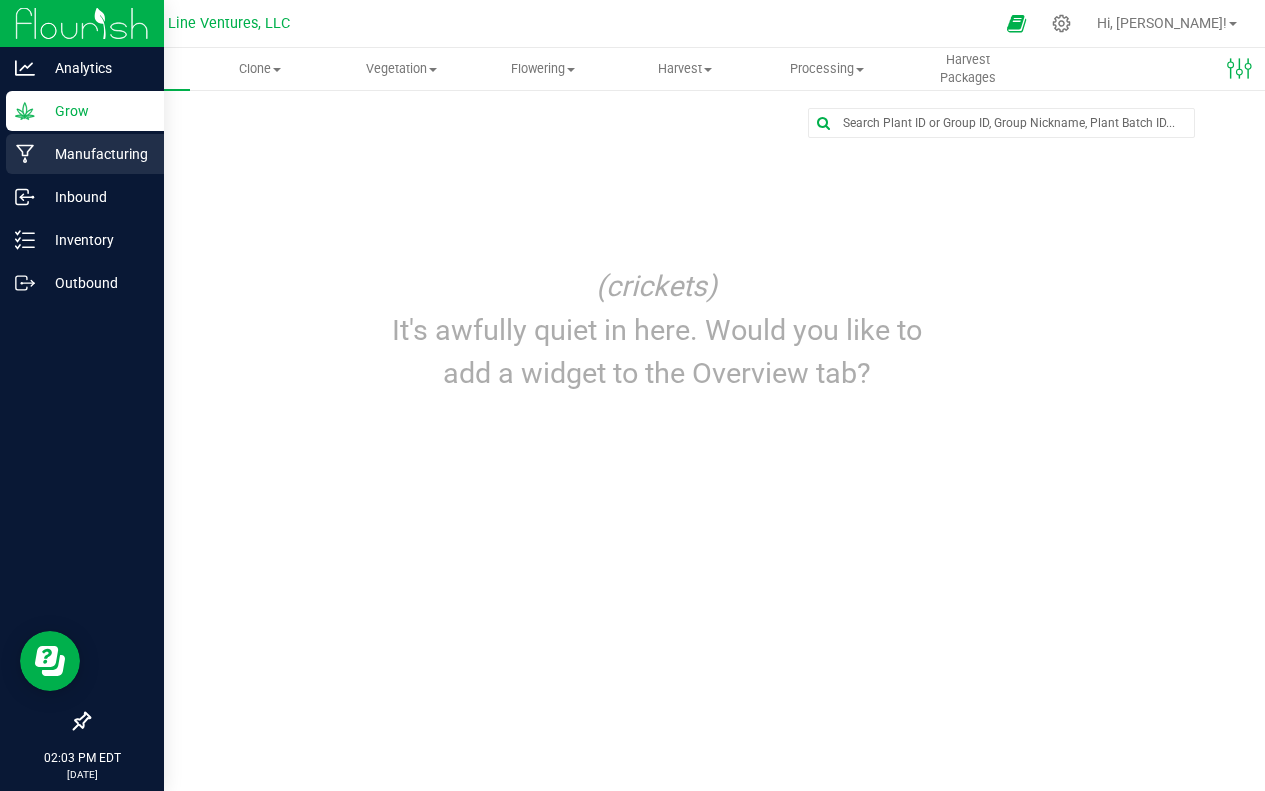 click on "Manufacturing" at bounding box center [85, 154] 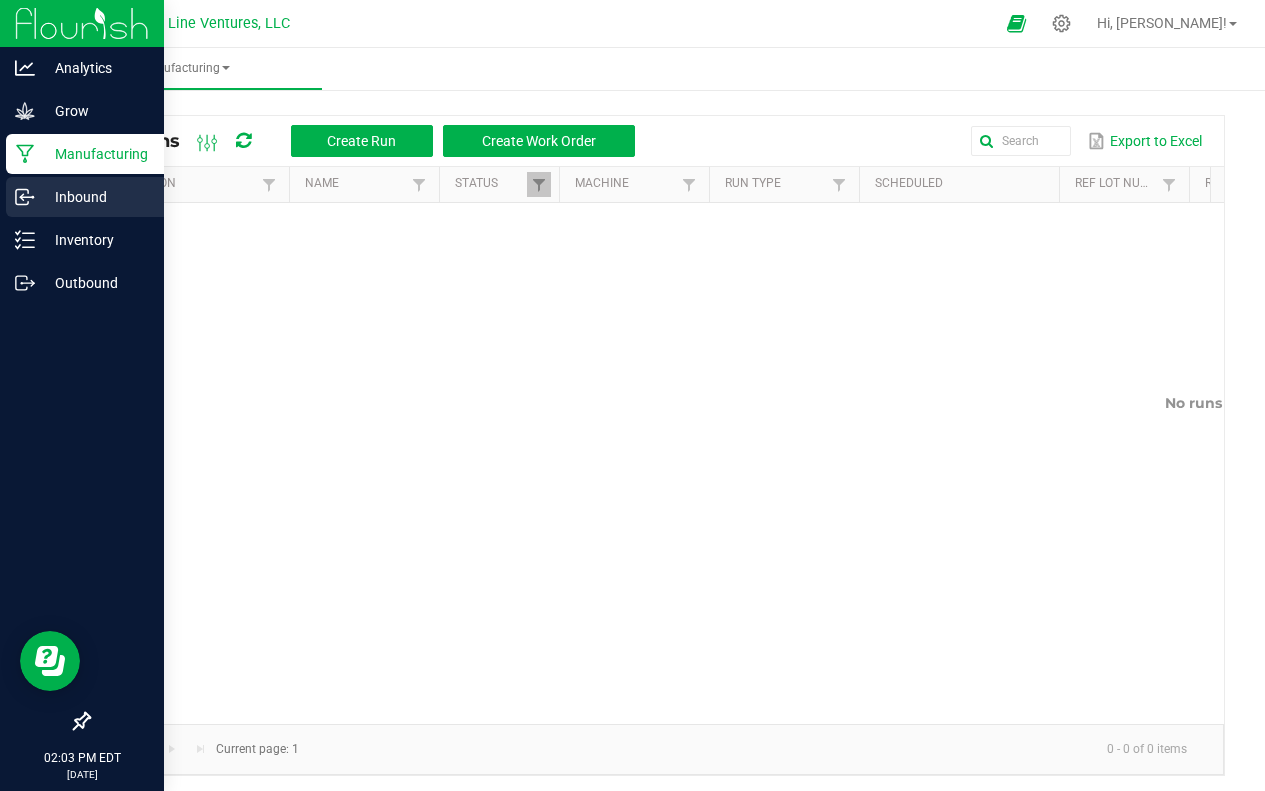 click on "Inbound" at bounding box center (85, 197) 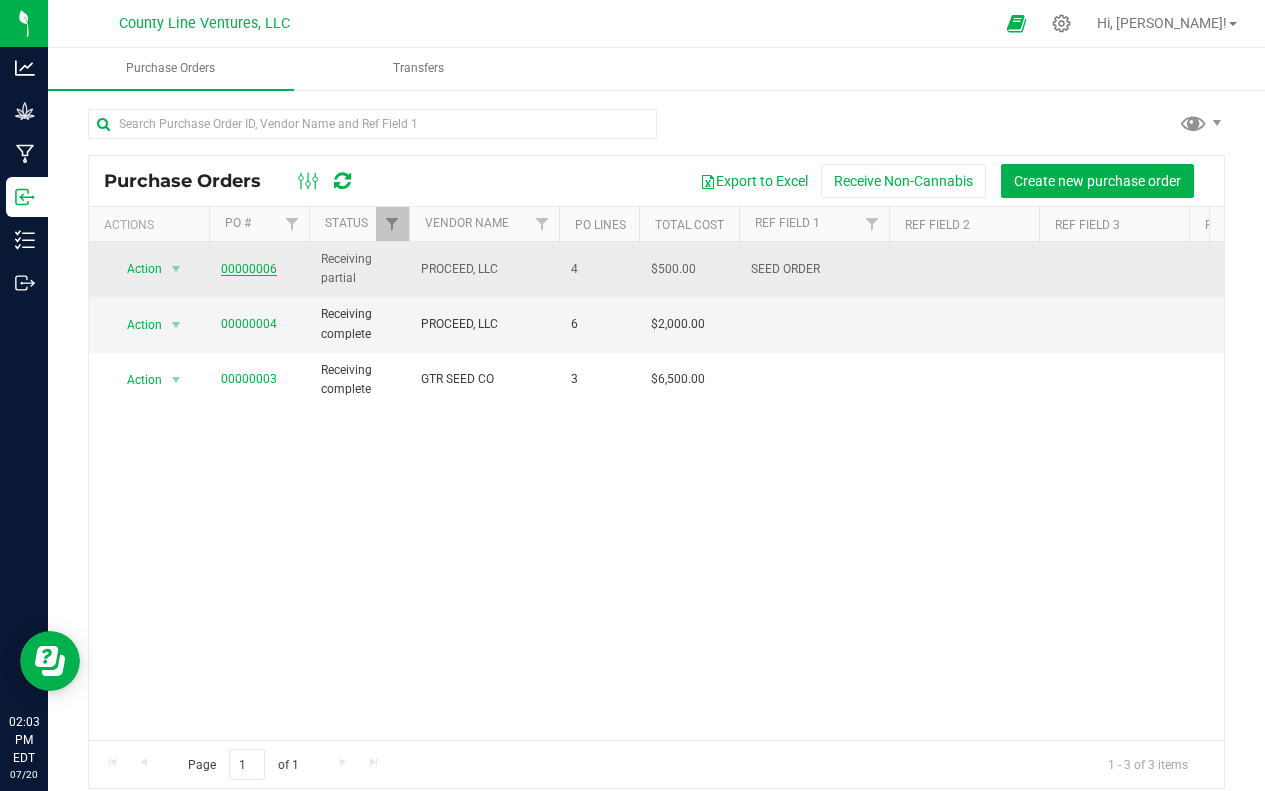 click on "00000006" at bounding box center [249, 269] 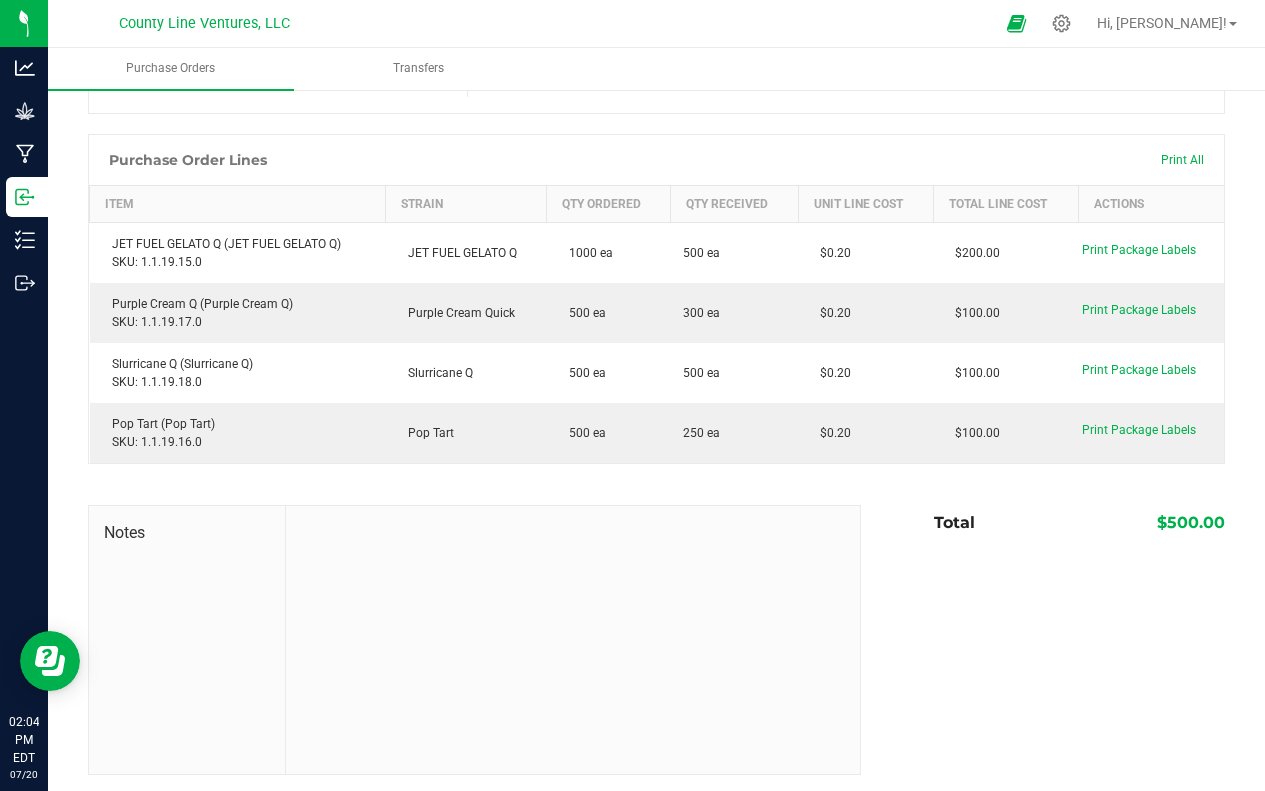 scroll, scrollTop: 0, scrollLeft: 0, axis: both 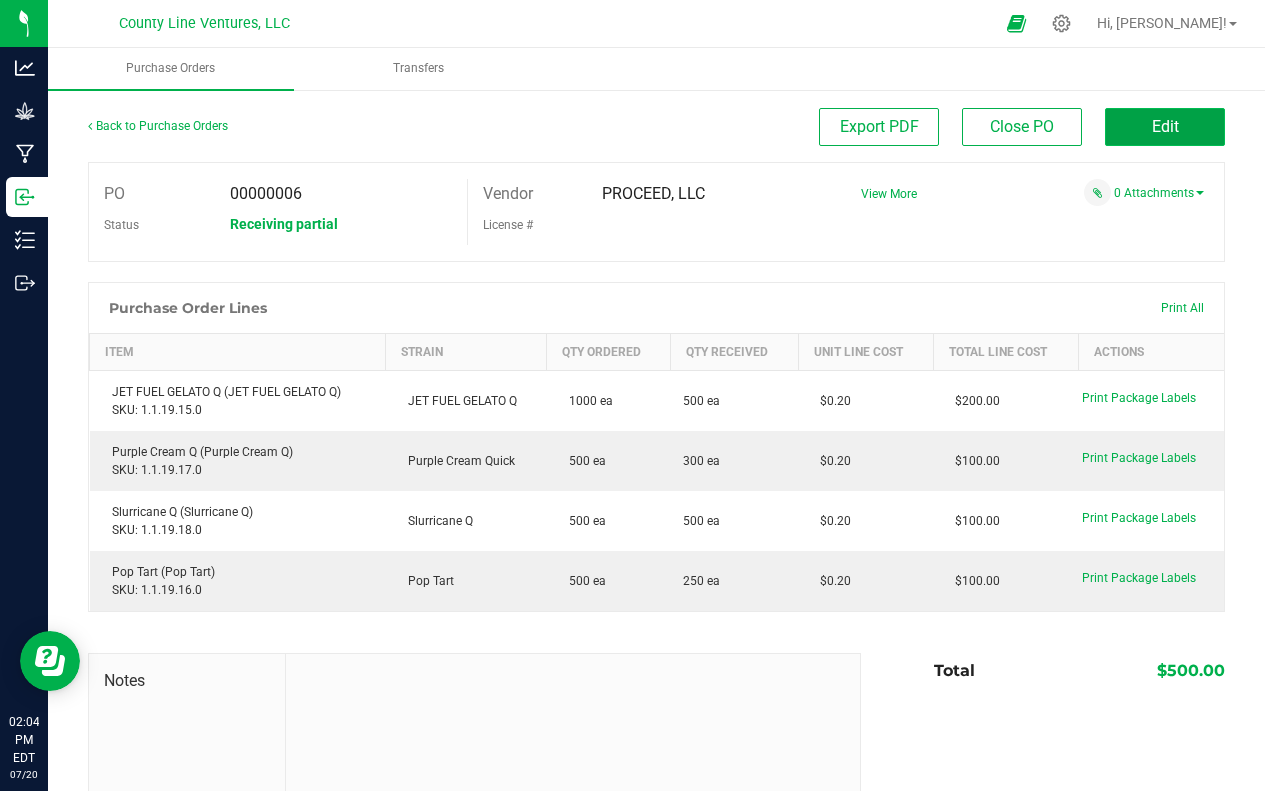 click on "Edit" at bounding box center [1165, 126] 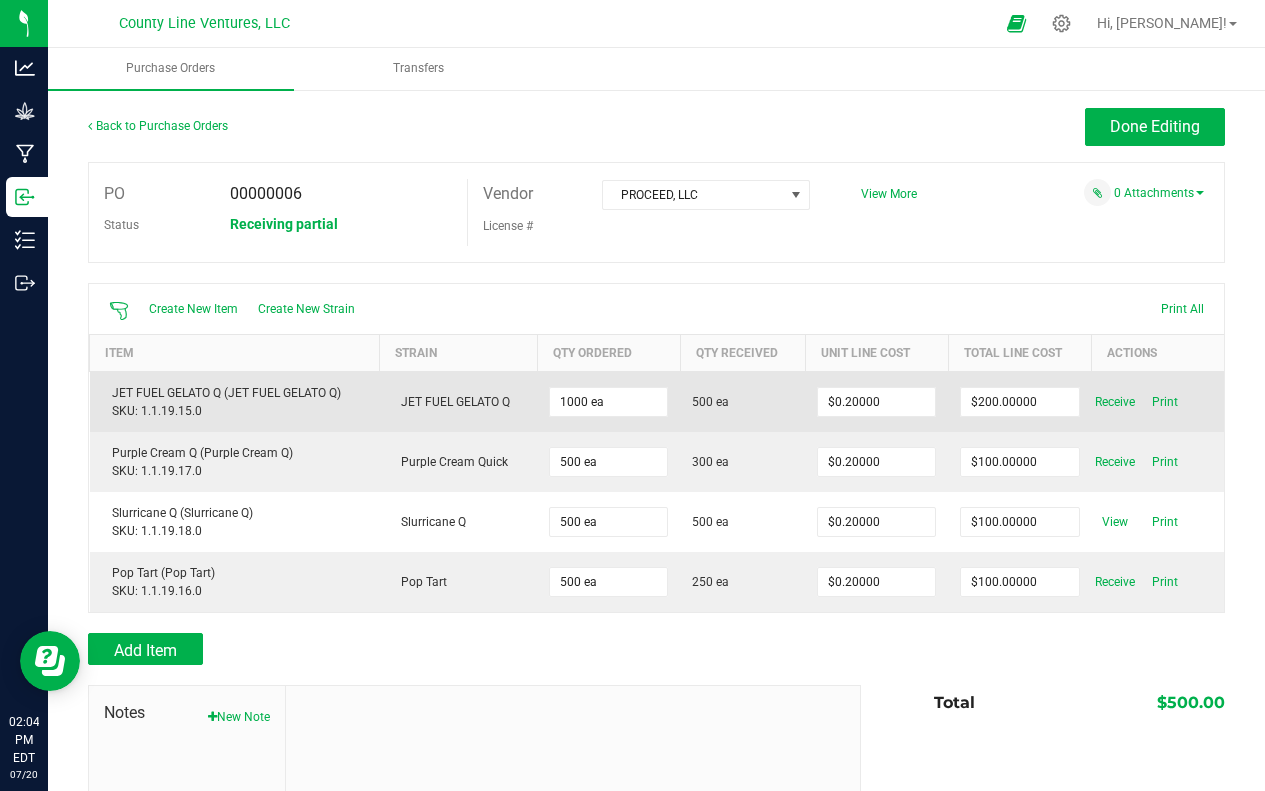 click on "JET FUEL GELATO Q (JET FUEL GELATO Q) SKU: 1.1.19.15.0" at bounding box center [235, 402] 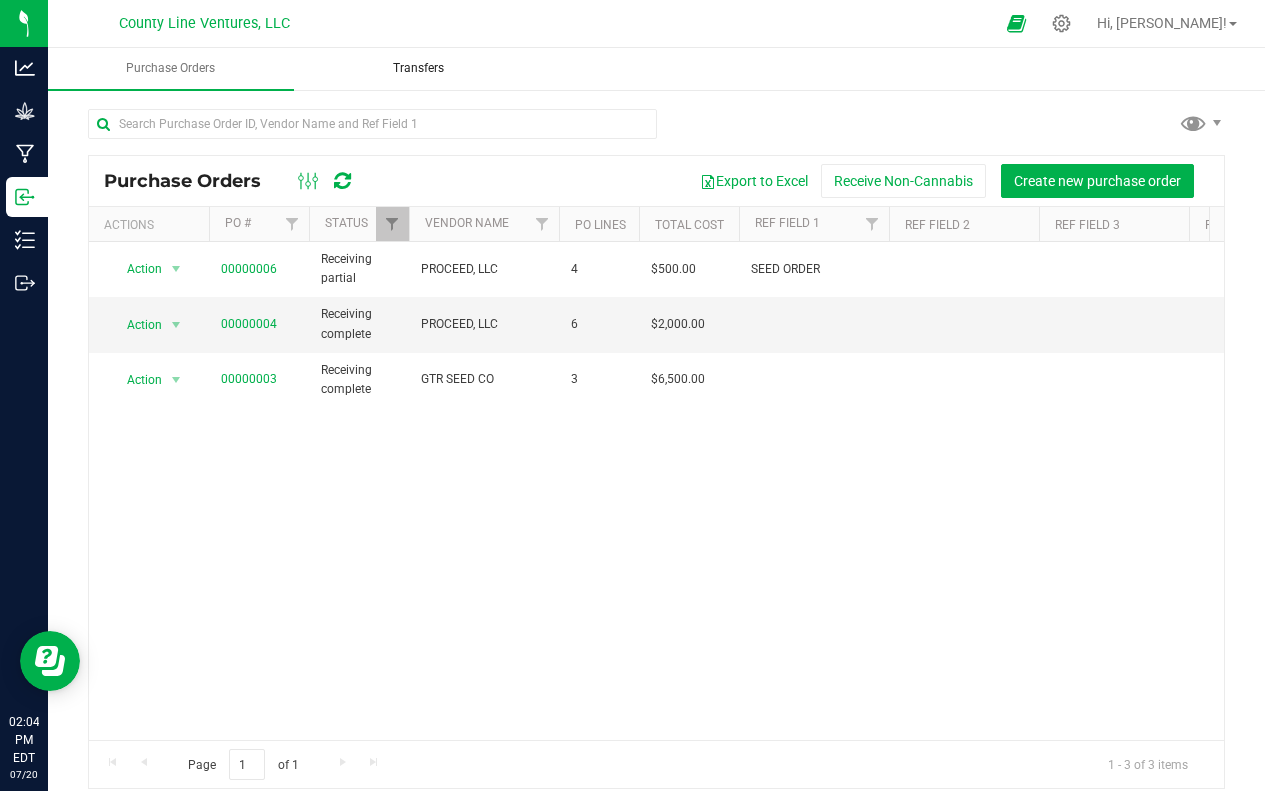 click on "Transfers" at bounding box center [418, 68] 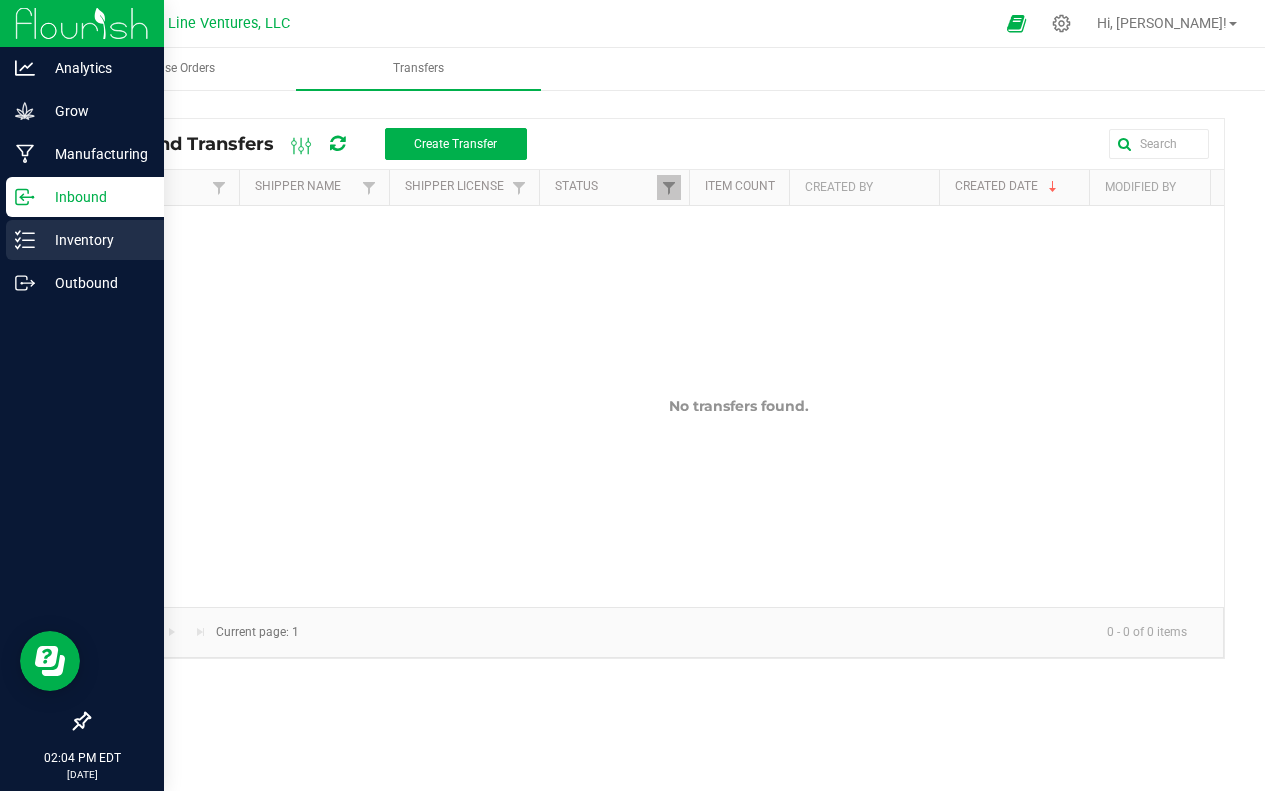 click on "Inventory" at bounding box center (95, 240) 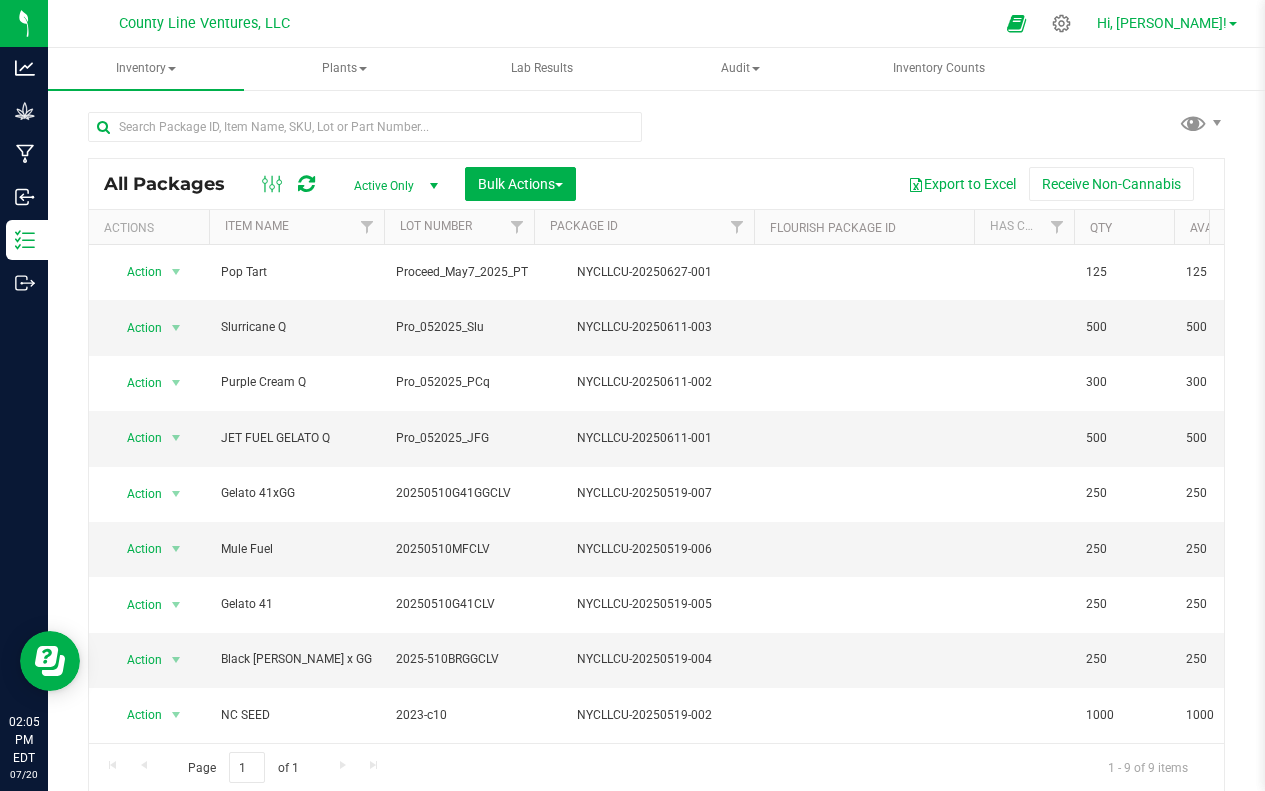 click on "Hi, [PERSON_NAME]!" at bounding box center (1162, 23) 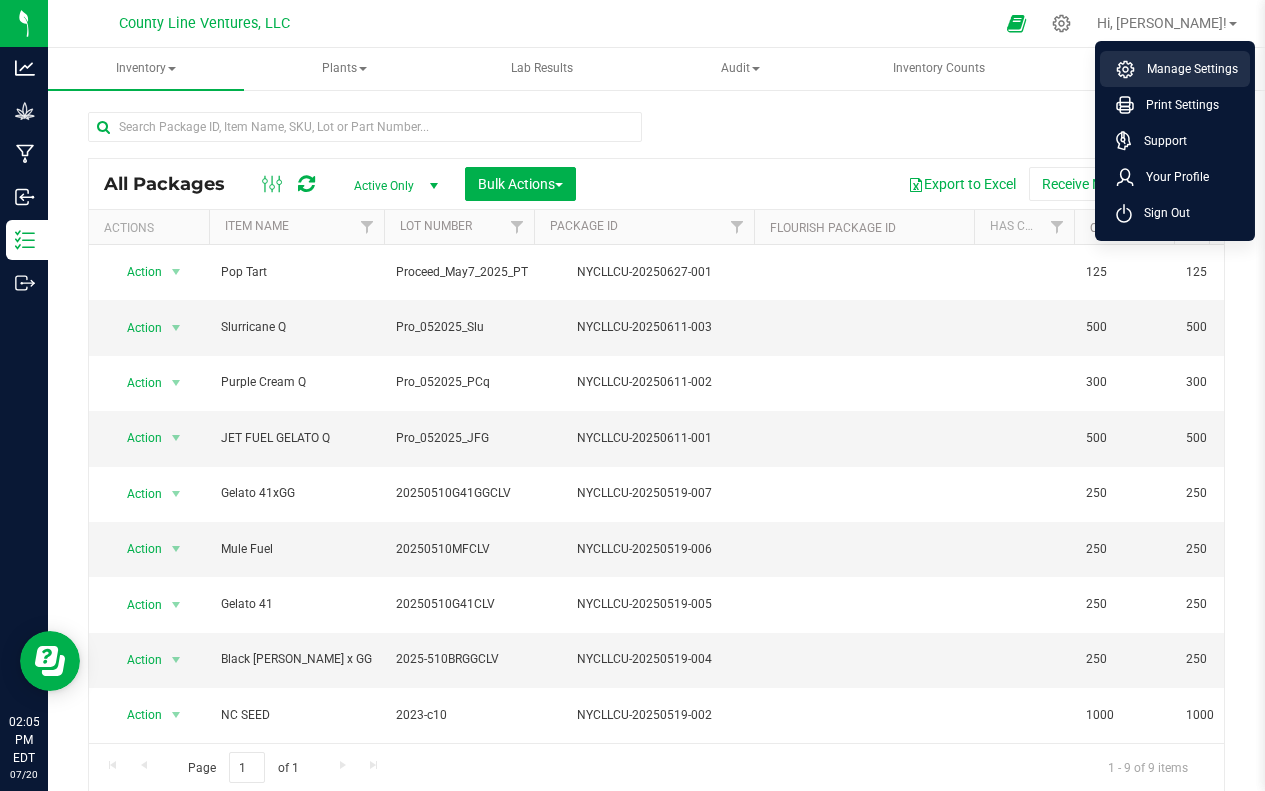click on "Manage Settings" at bounding box center [1186, 69] 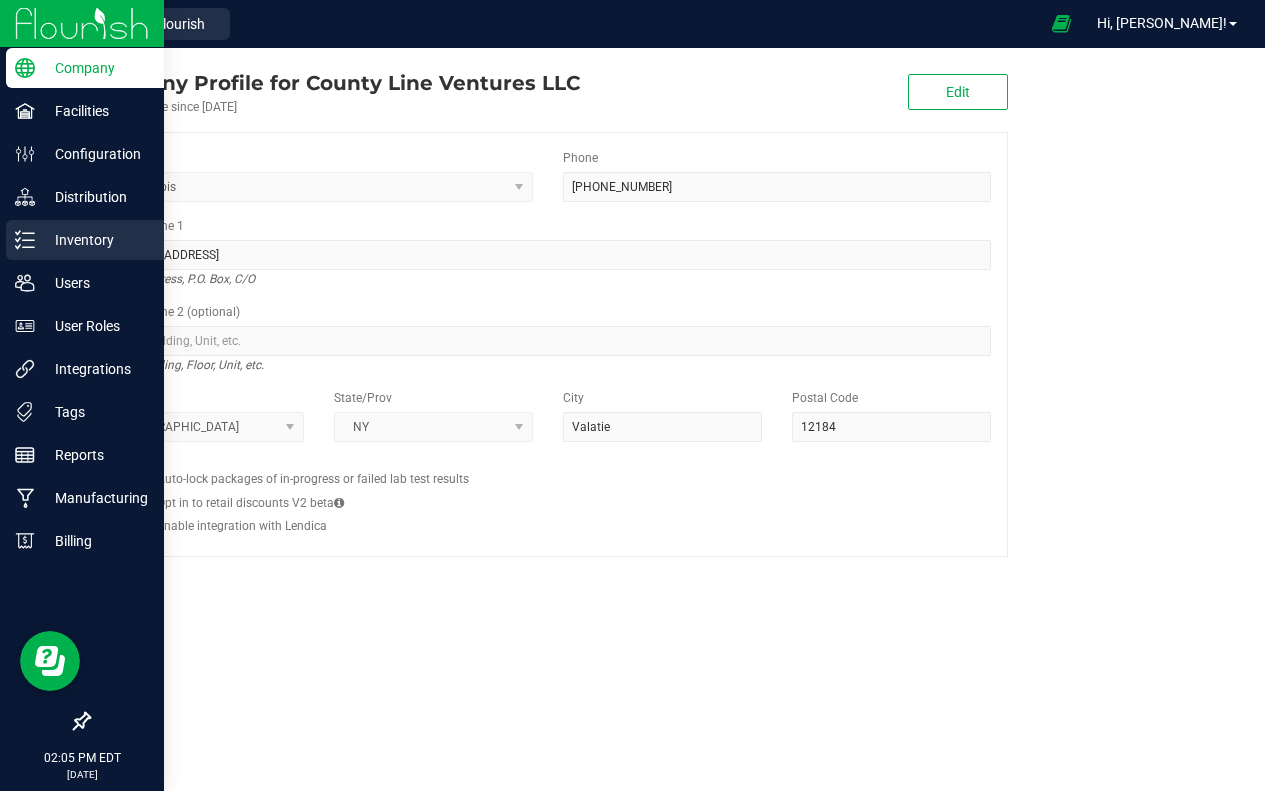 click on "Inventory" at bounding box center [95, 240] 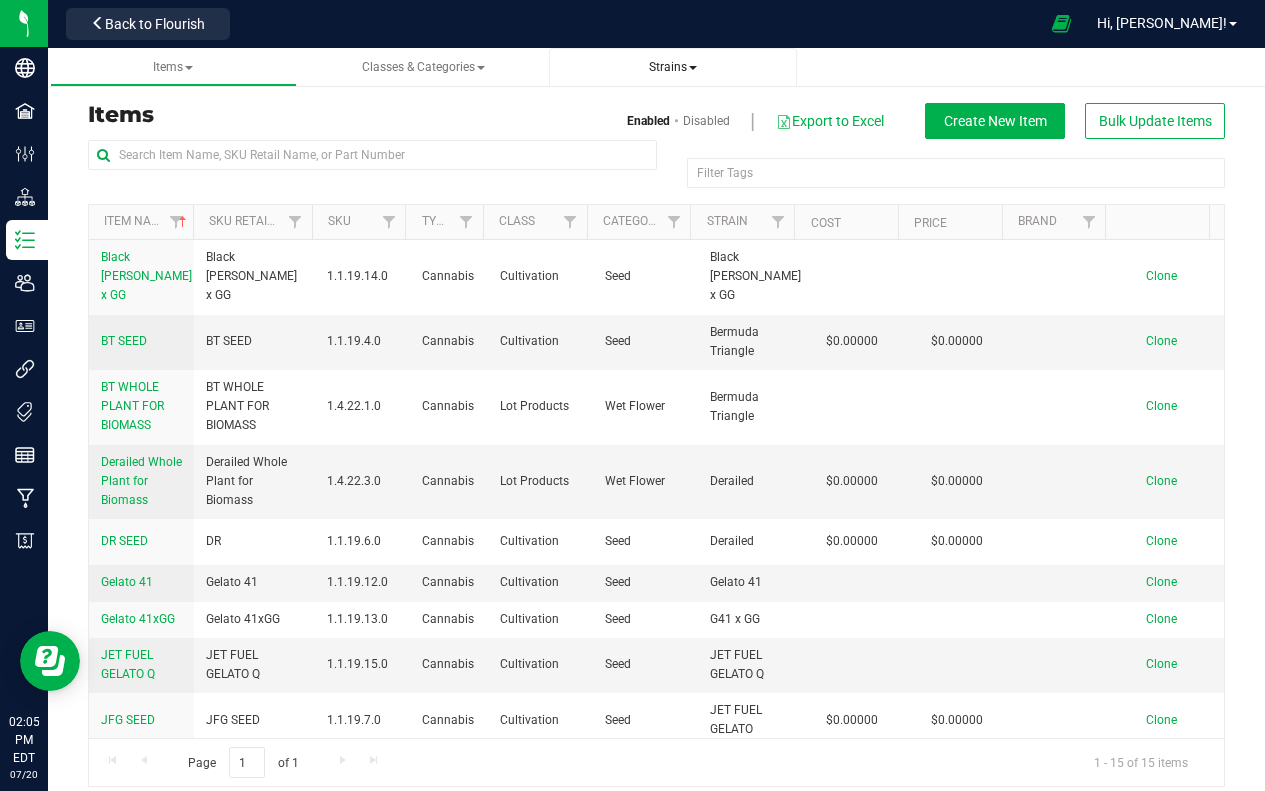 click on "Strains" at bounding box center (673, 67) 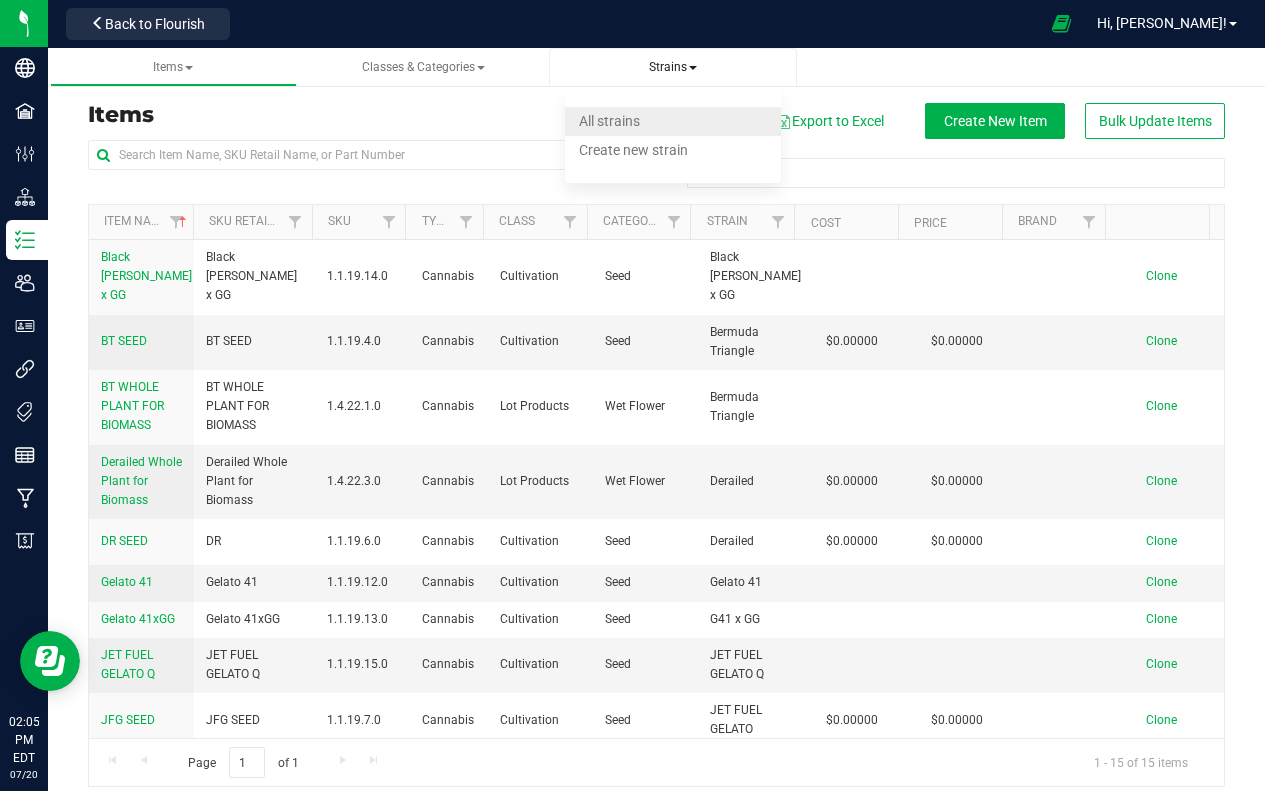 click on "All strains" at bounding box center [673, 121] 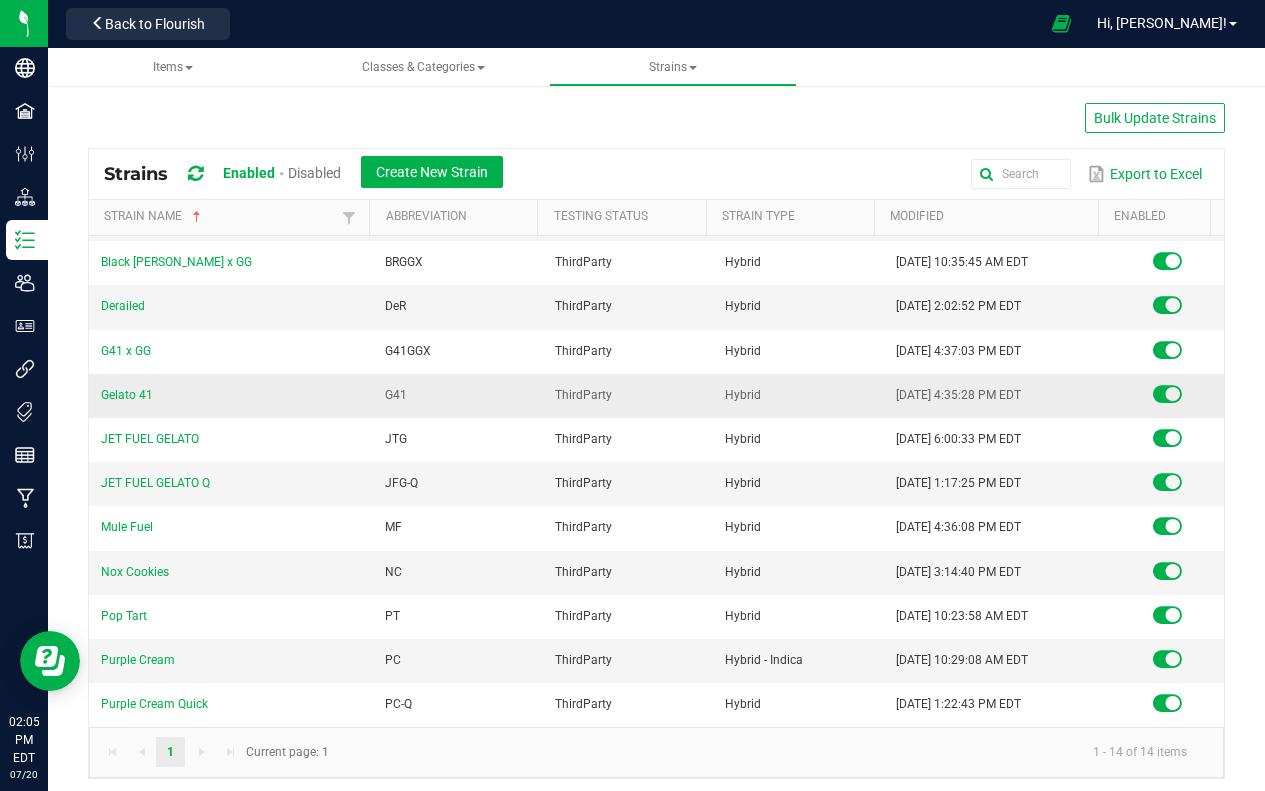 scroll, scrollTop: 106, scrollLeft: 0, axis: vertical 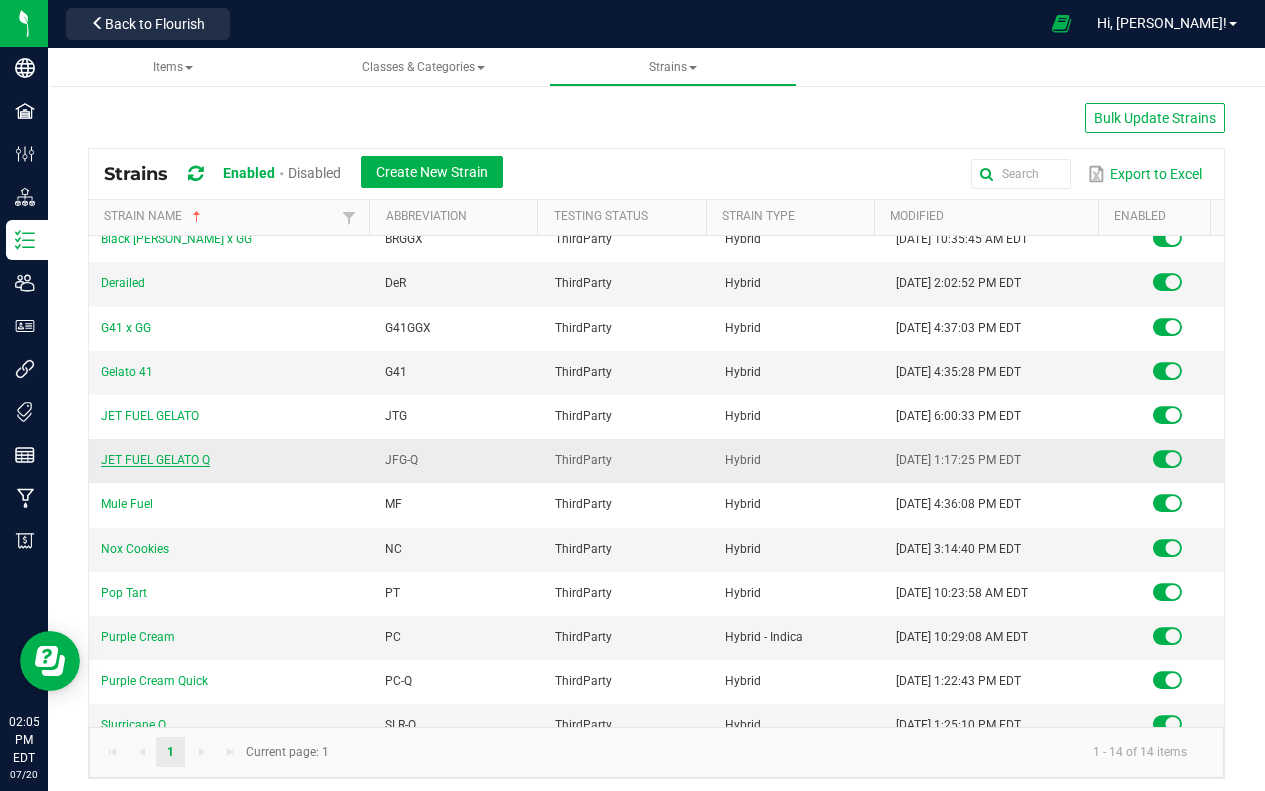 click on "JET FUEL GELATO Q" at bounding box center (155, 460) 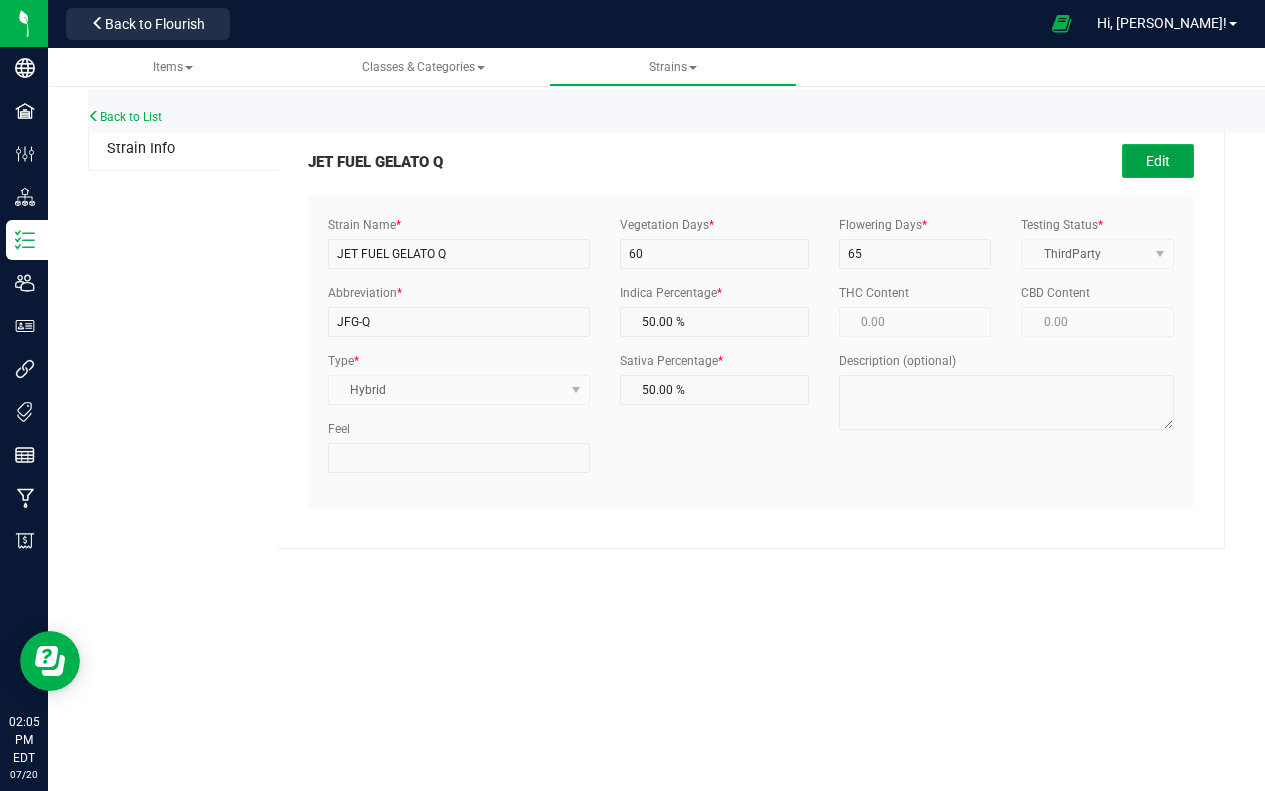 click on "Edit" at bounding box center [1158, 161] 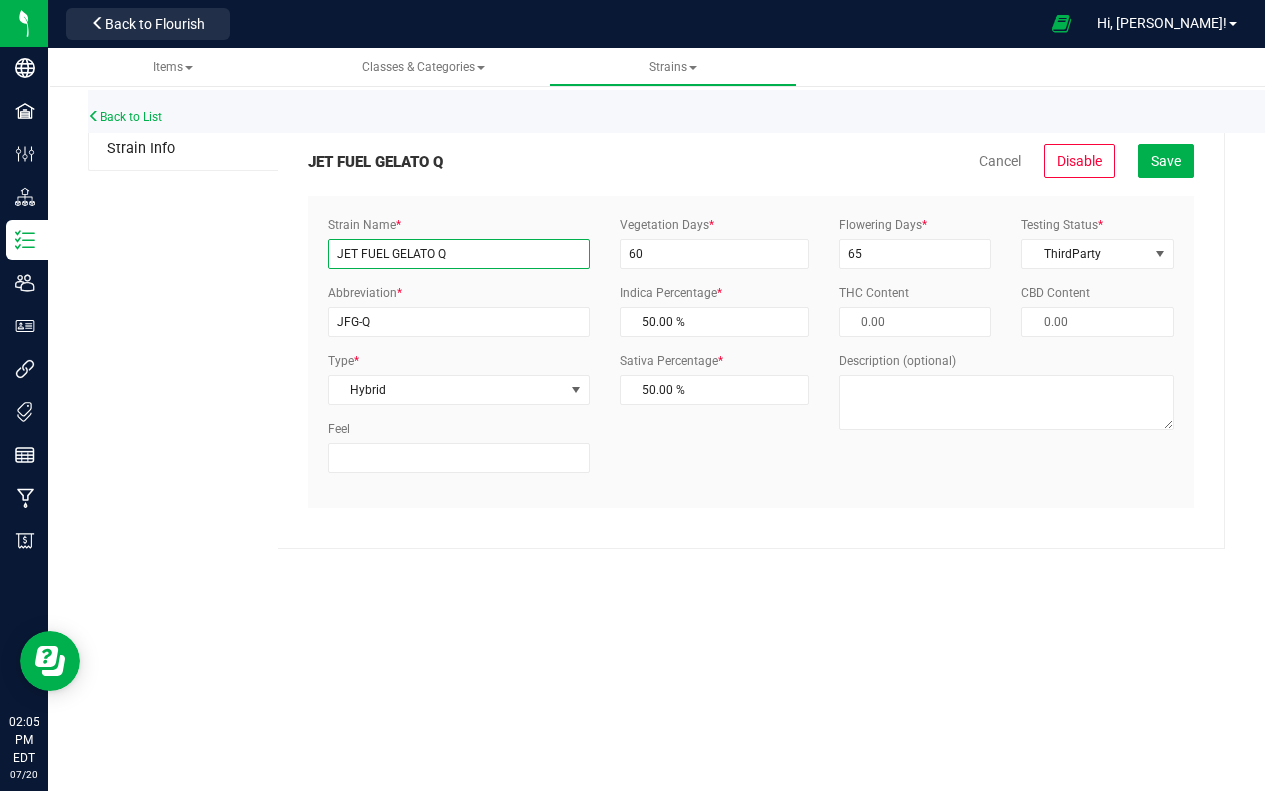 click on "JET FUEL GELATO Q" at bounding box center (459, 254) 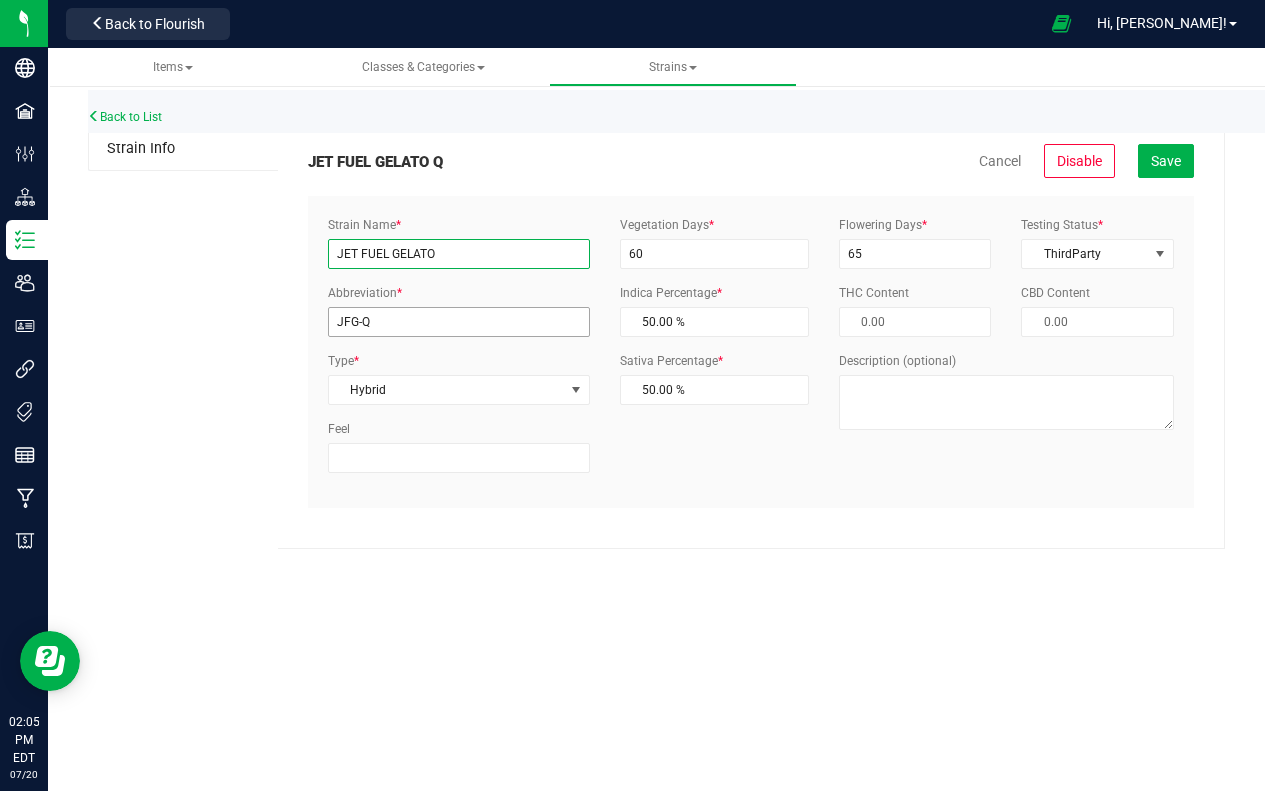 type on "JET FUEL GELATO" 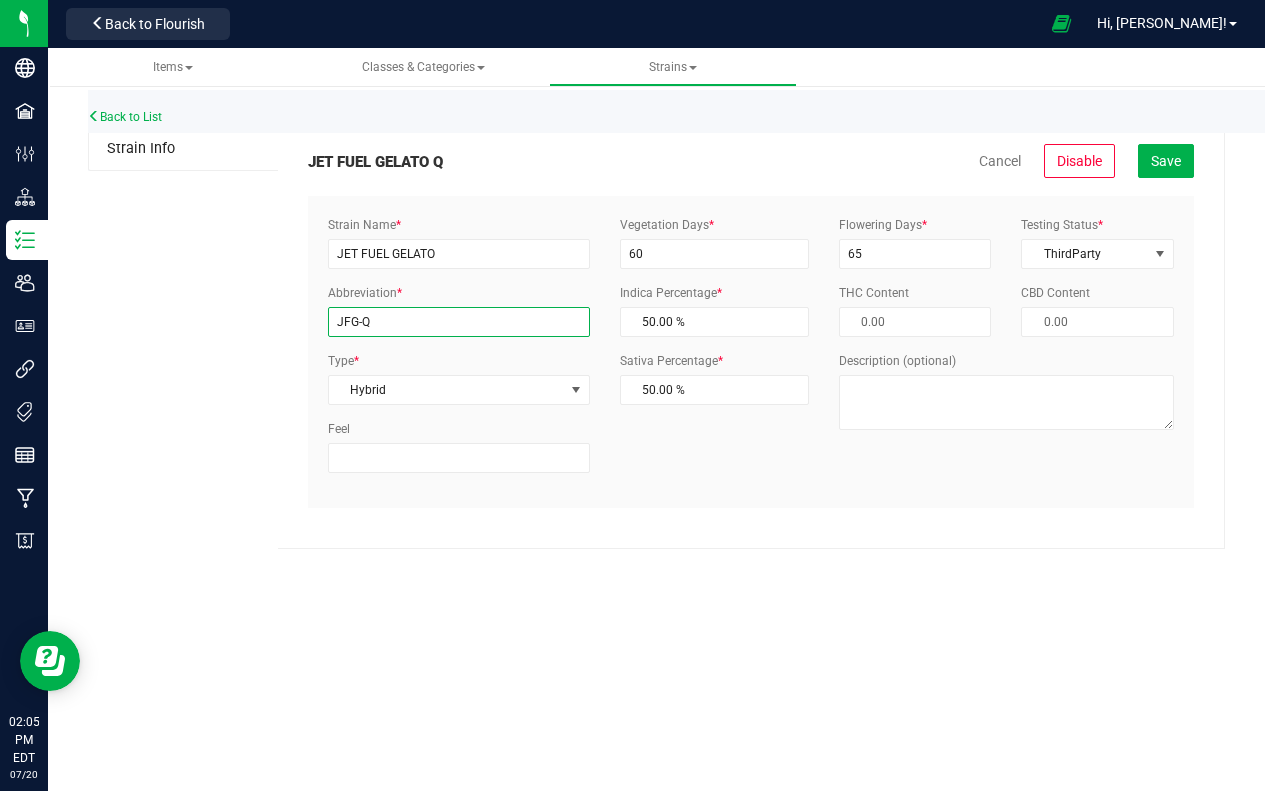 click on "JFG-Q" at bounding box center [459, 322] 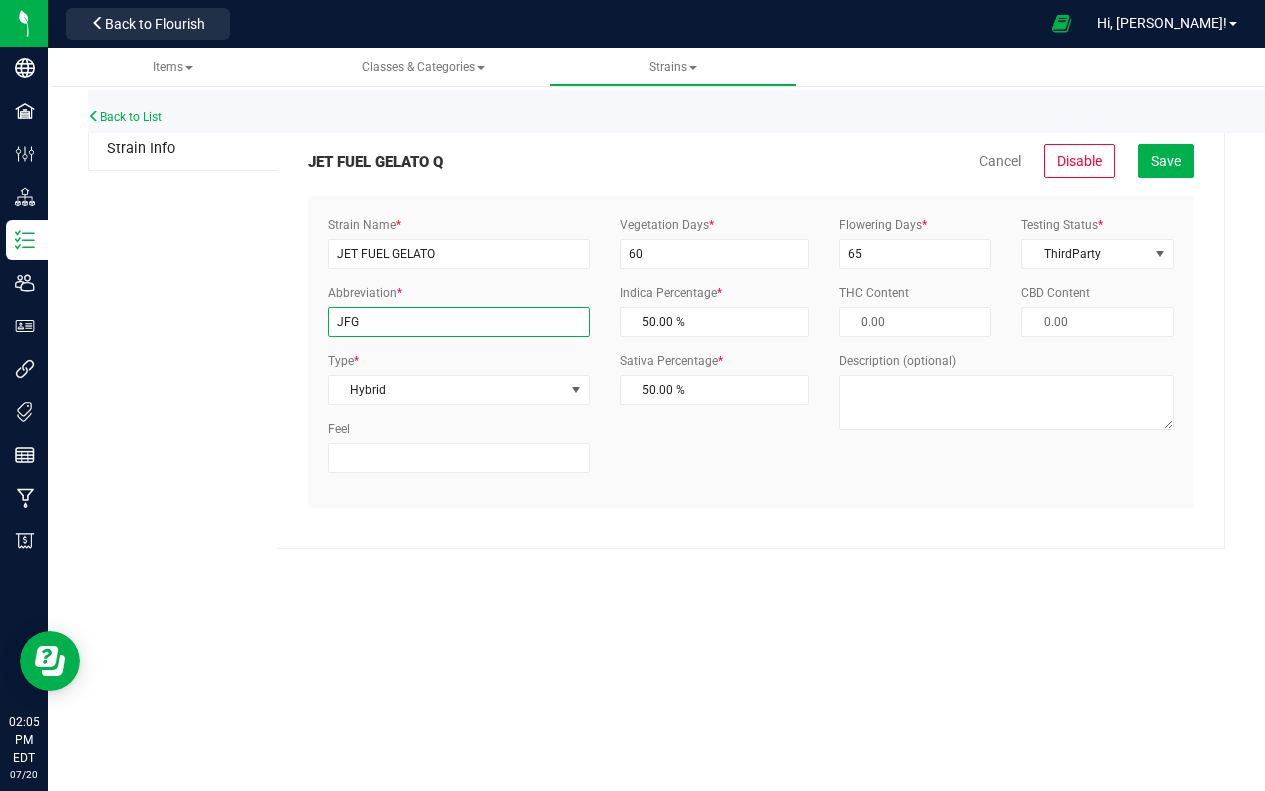 type on "JFG" 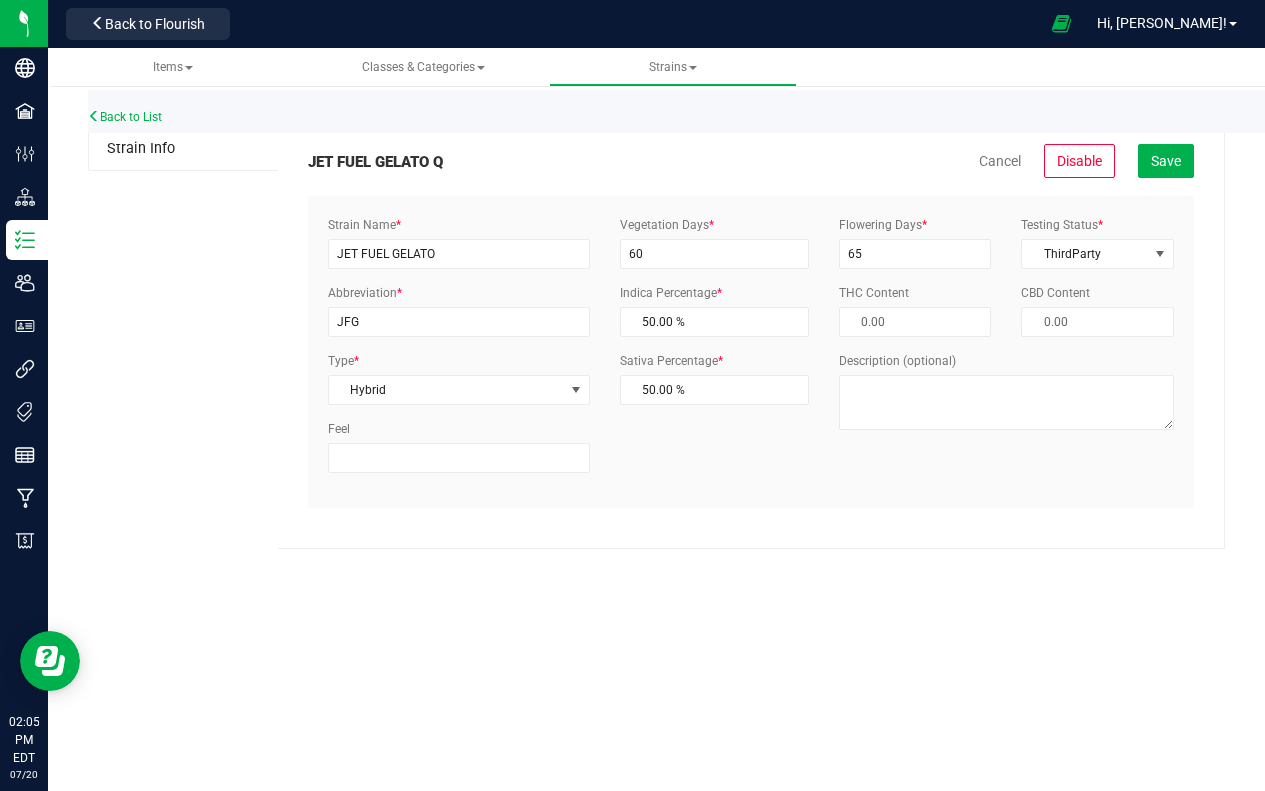 click on "Strain Info
JET FUEL GELATO Q
Cancel
Disable
Save
Strain Name
*
JET FUEL GELATO
Abbreviation
*
JFG
Type
*
Hybrid Select Indica Sativa Hybrid CBD THC Hybrid - Indica Hybrid - Sativa * 60" at bounding box center [656, 338] 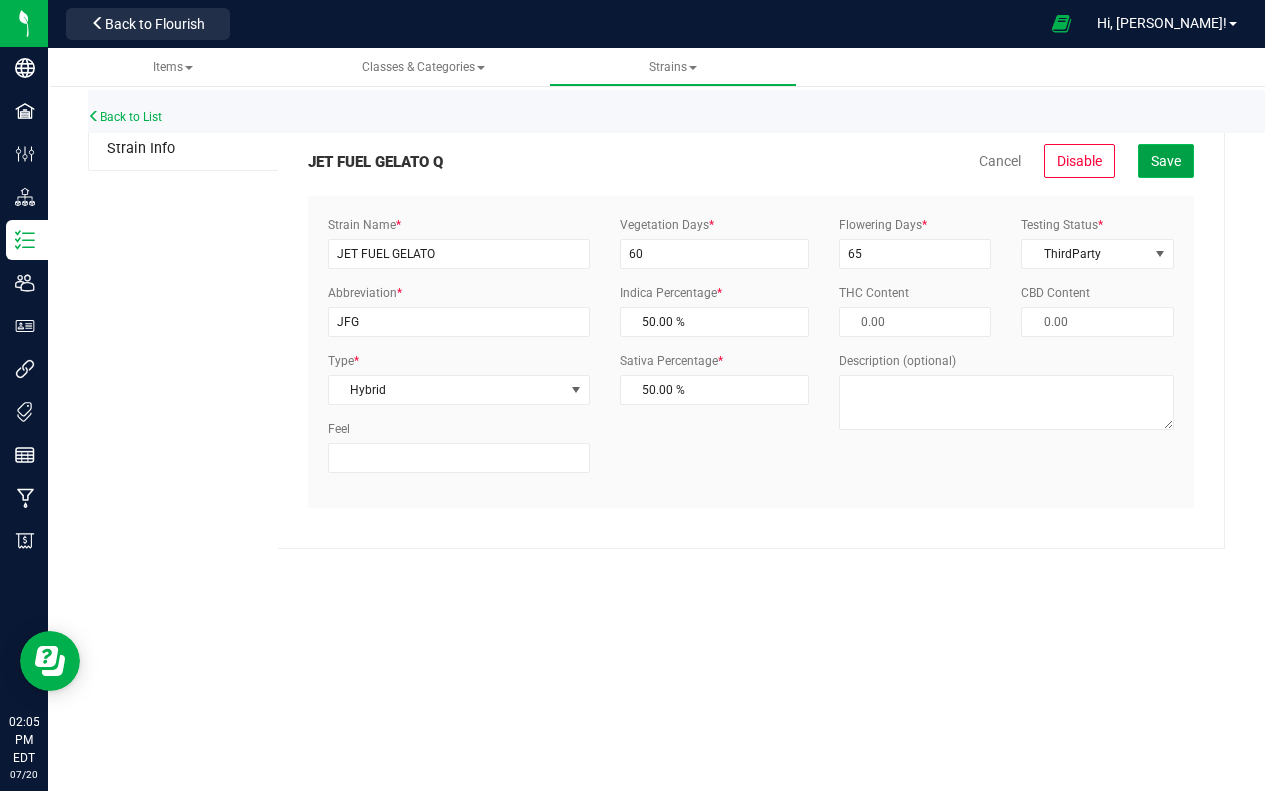 click on "Save" at bounding box center [1166, 161] 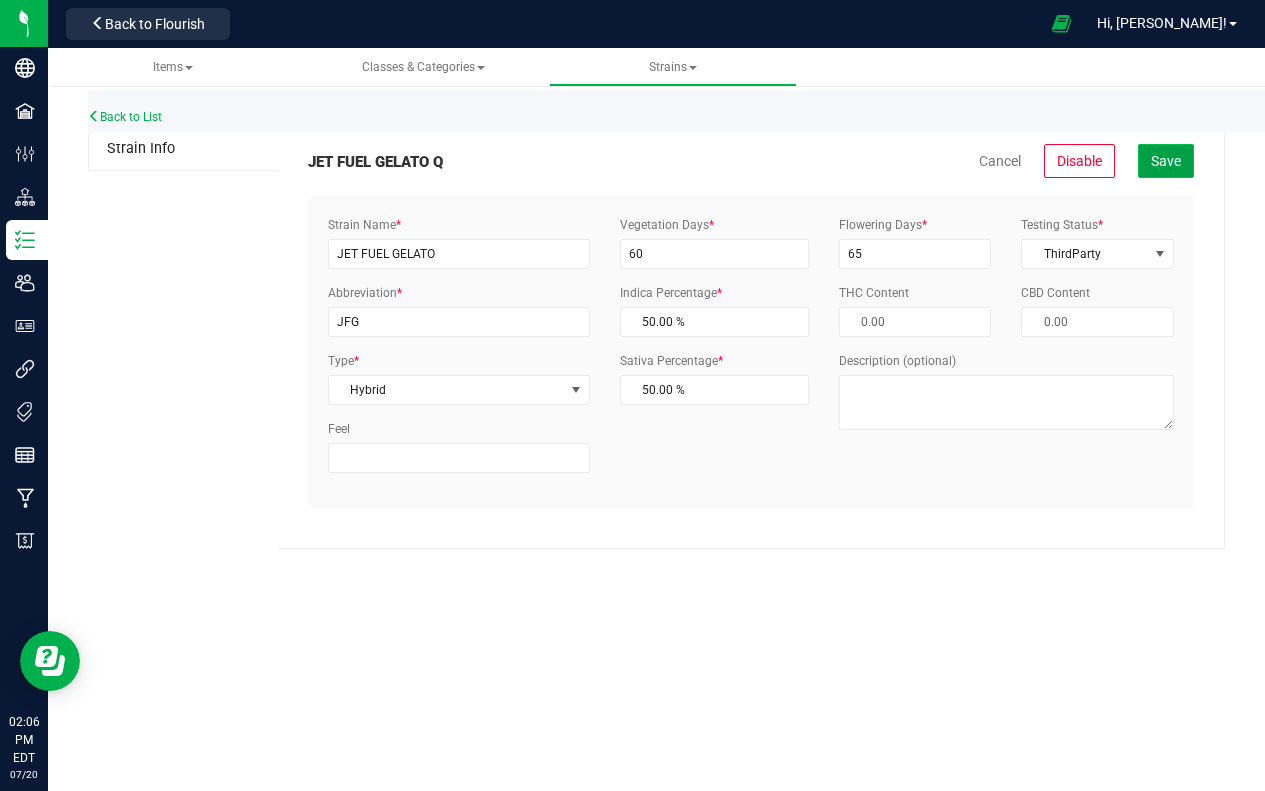 click on "Save" at bounding box center [1166, 161] 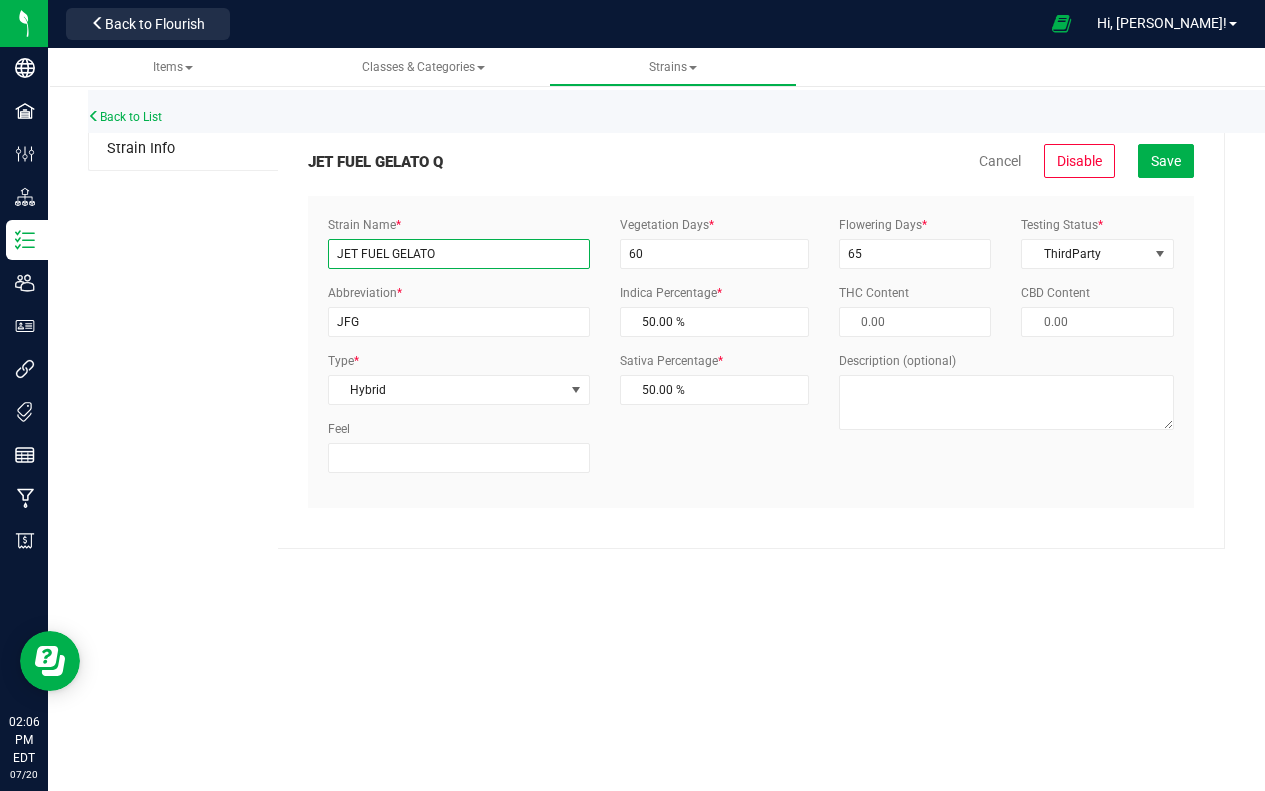 click on "JET FUEL GELATO" at bounding box center [459, 254] 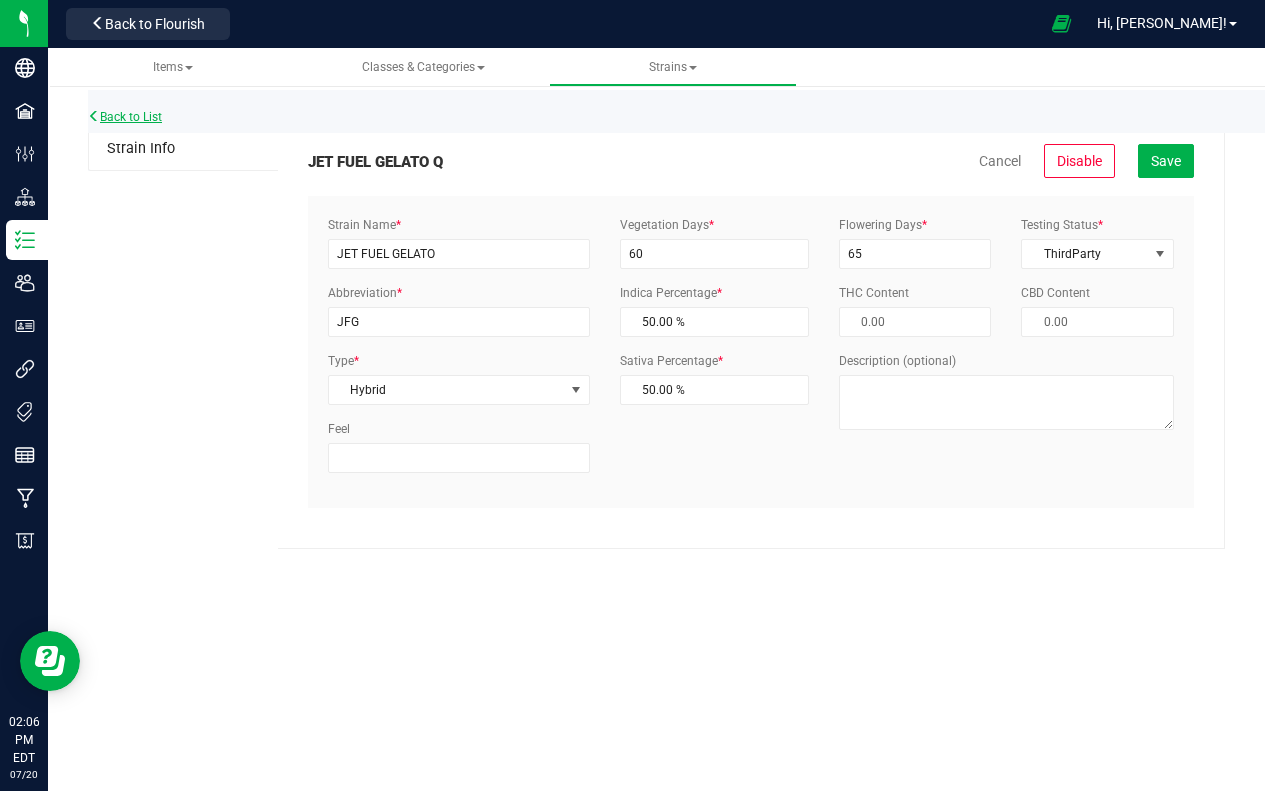 click on "Back to List" at bounding box center (125, 117) 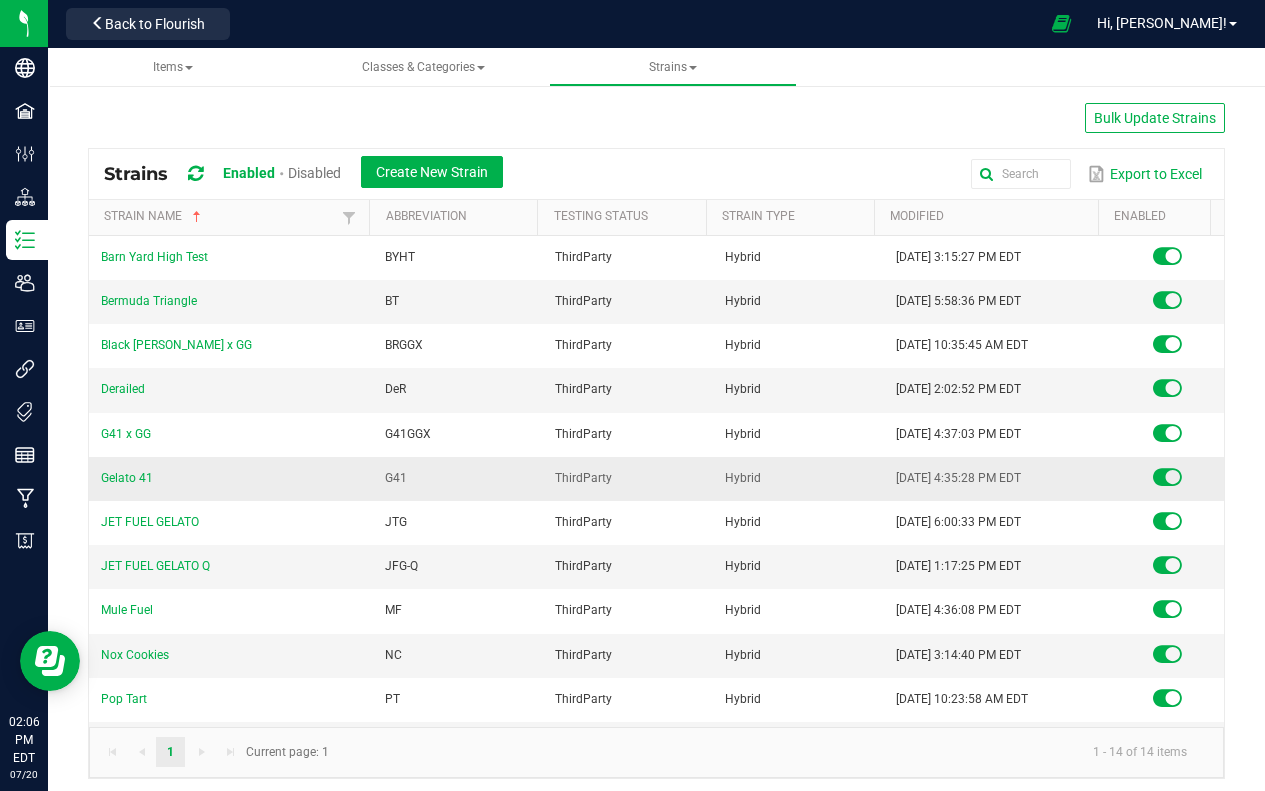 scroll, scrollTop: 127, scrollLeft: 0, axis: vertical 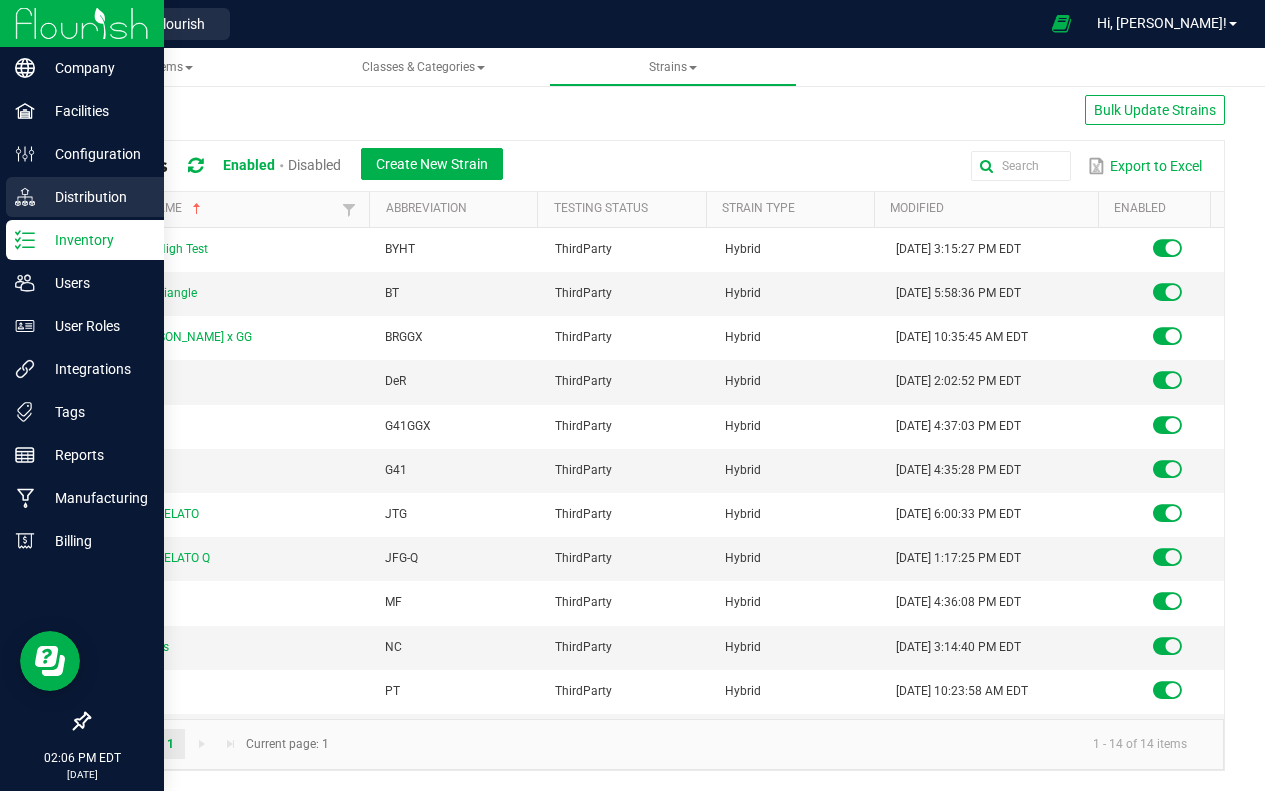 click on "Distribution" at bounding box center [95, 197] 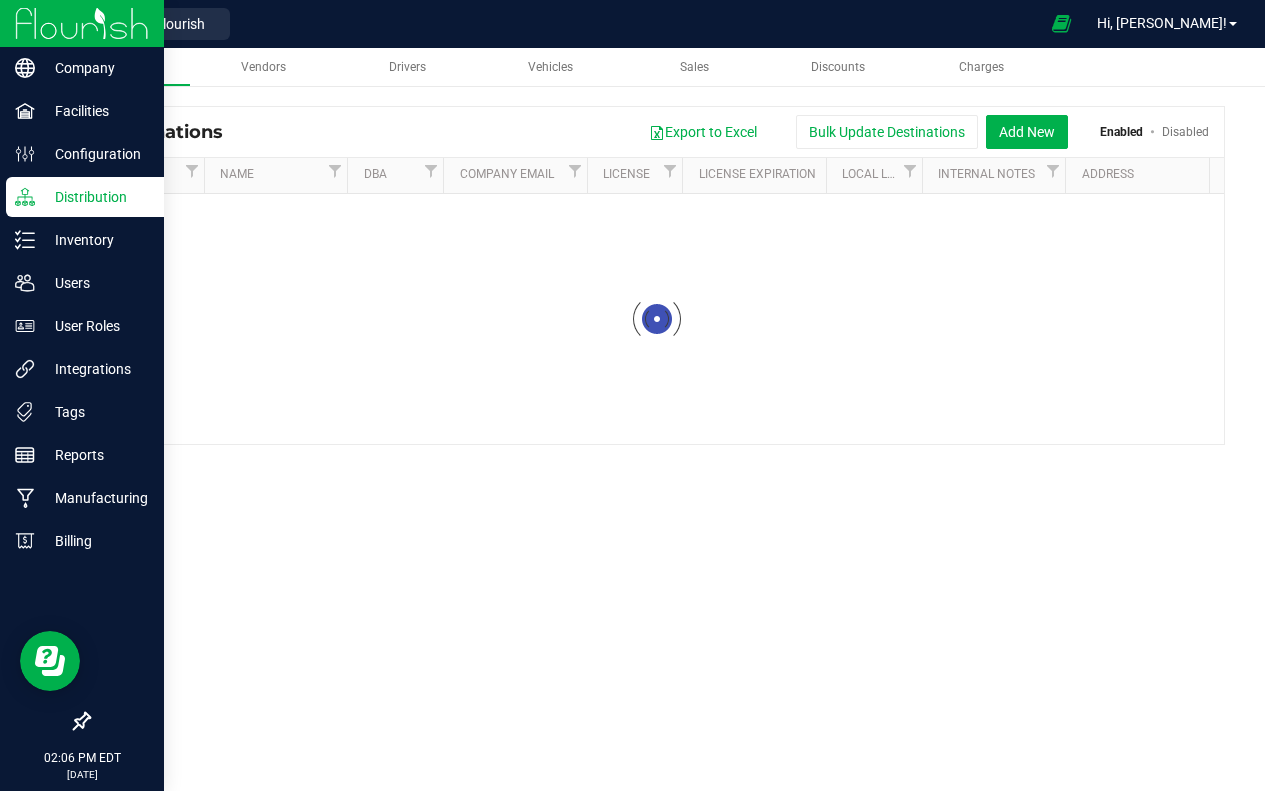 scroll, scrollTop: 0, scrollLeft: 0, axis: both 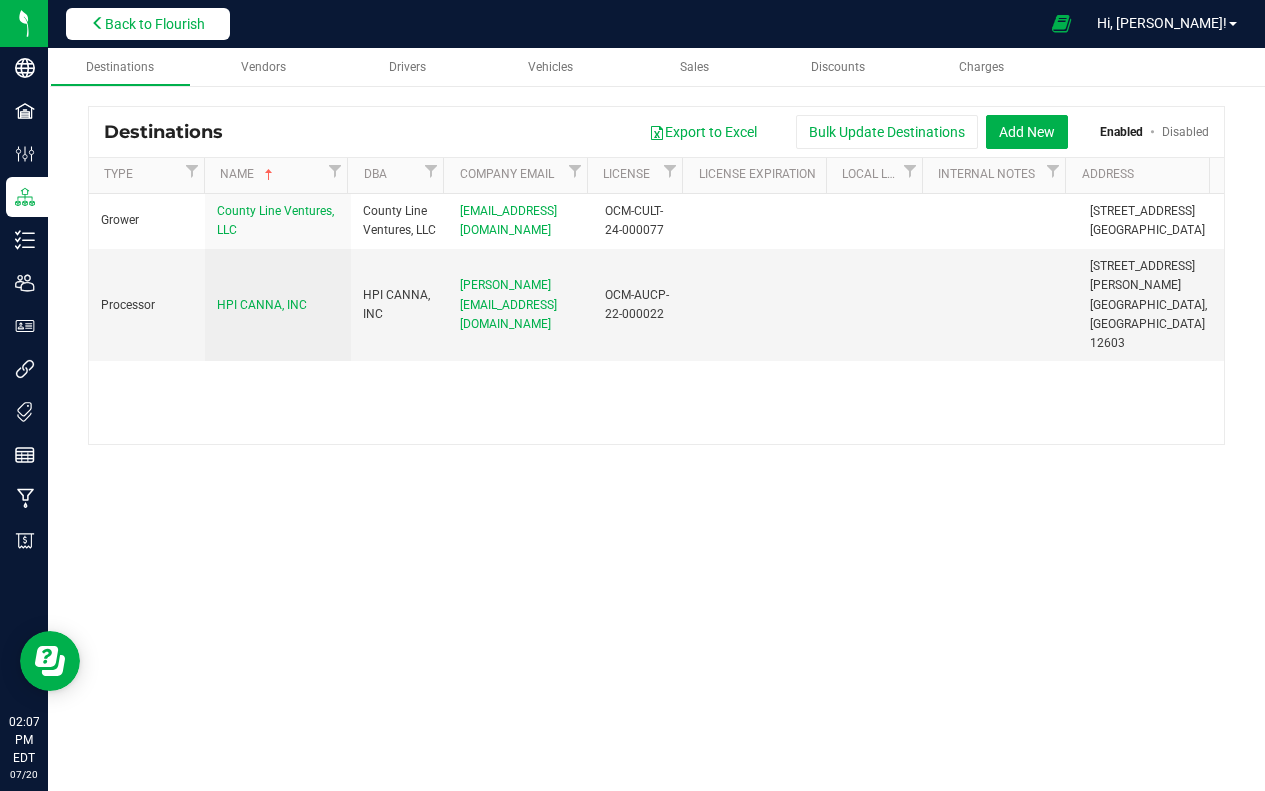 click on "Back to Flourish" at bounding box center [155, 24] 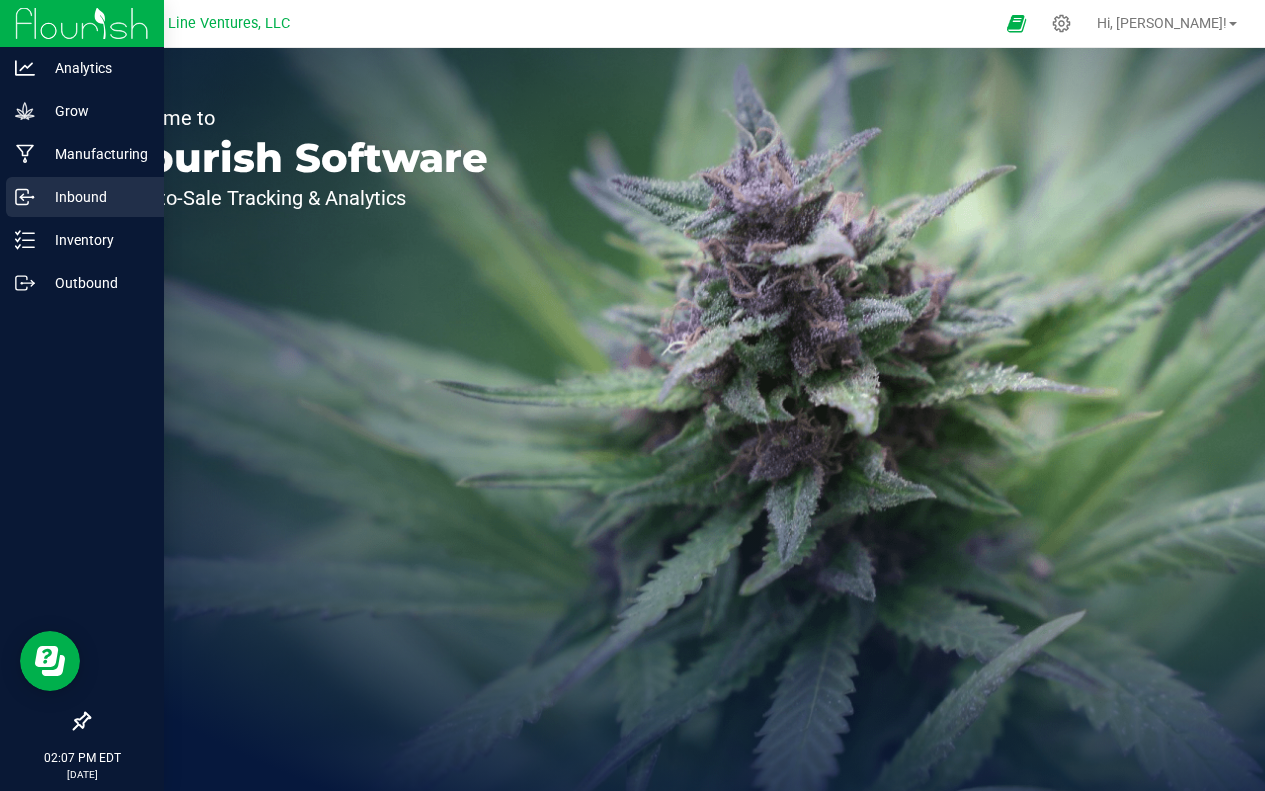 click 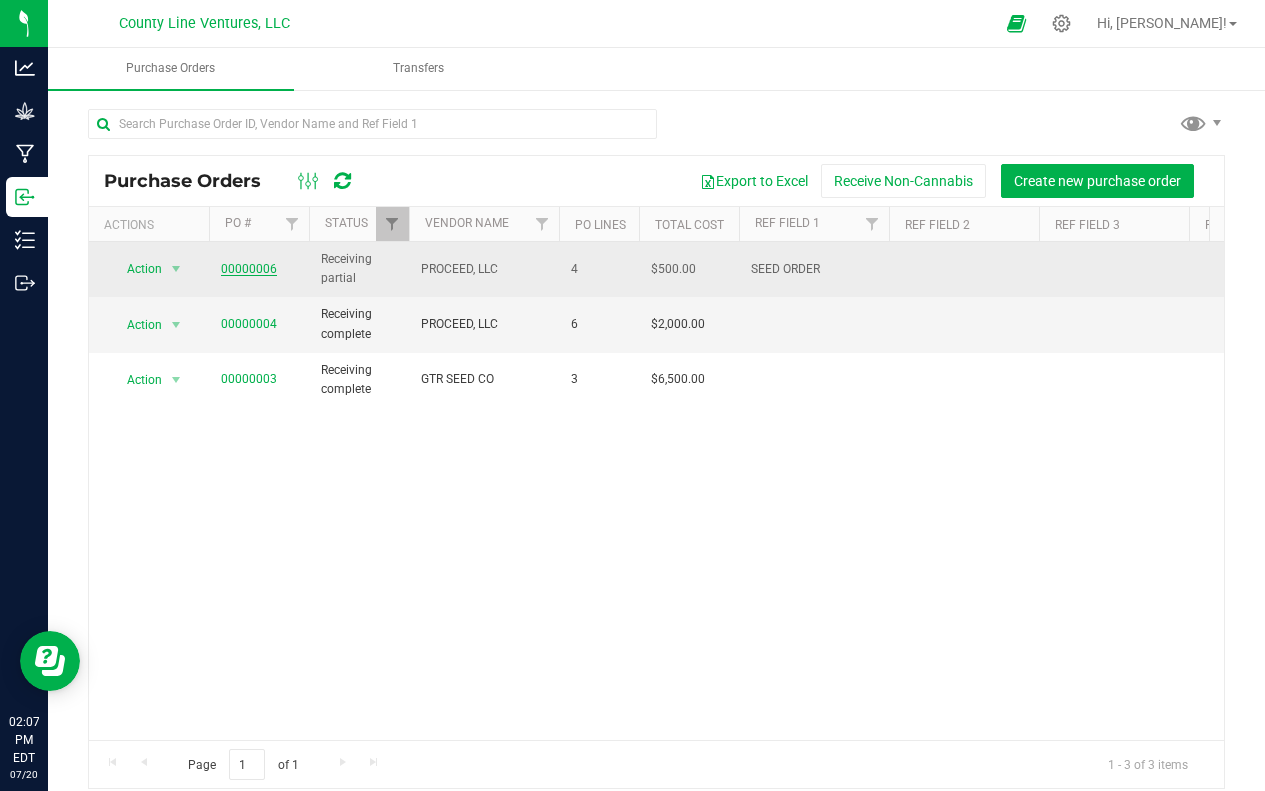click on "00000006" at bounding box center [249, 269] 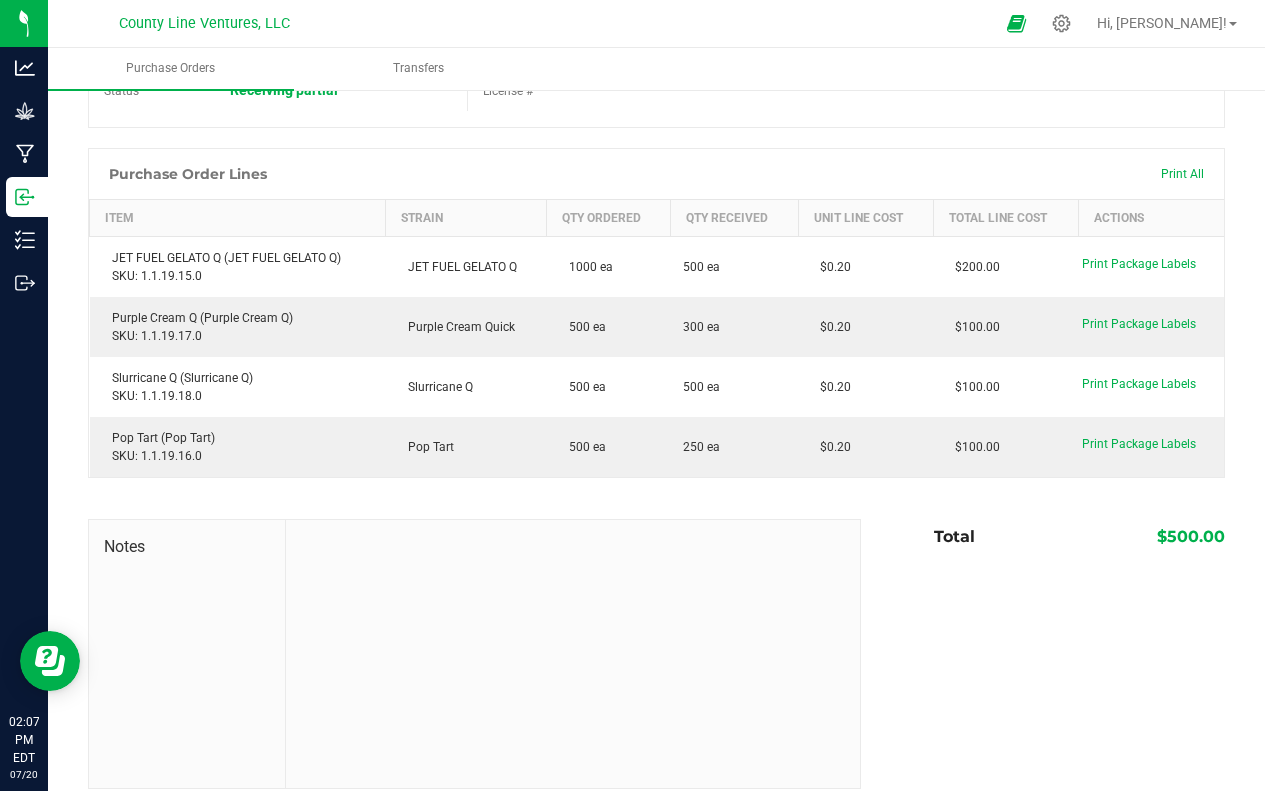 scroll, scrollTop: 135, scrollLeft: 0, axis: vertical 